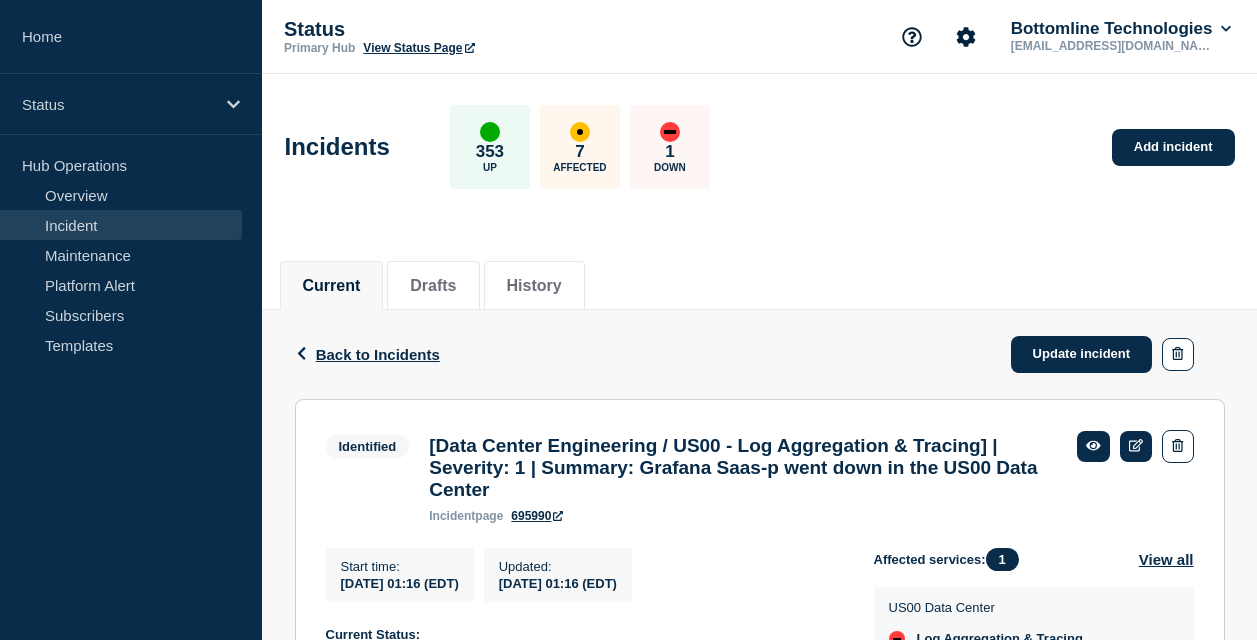 scroll, scrollTop: 0, scrollLeft: 0, axis: both 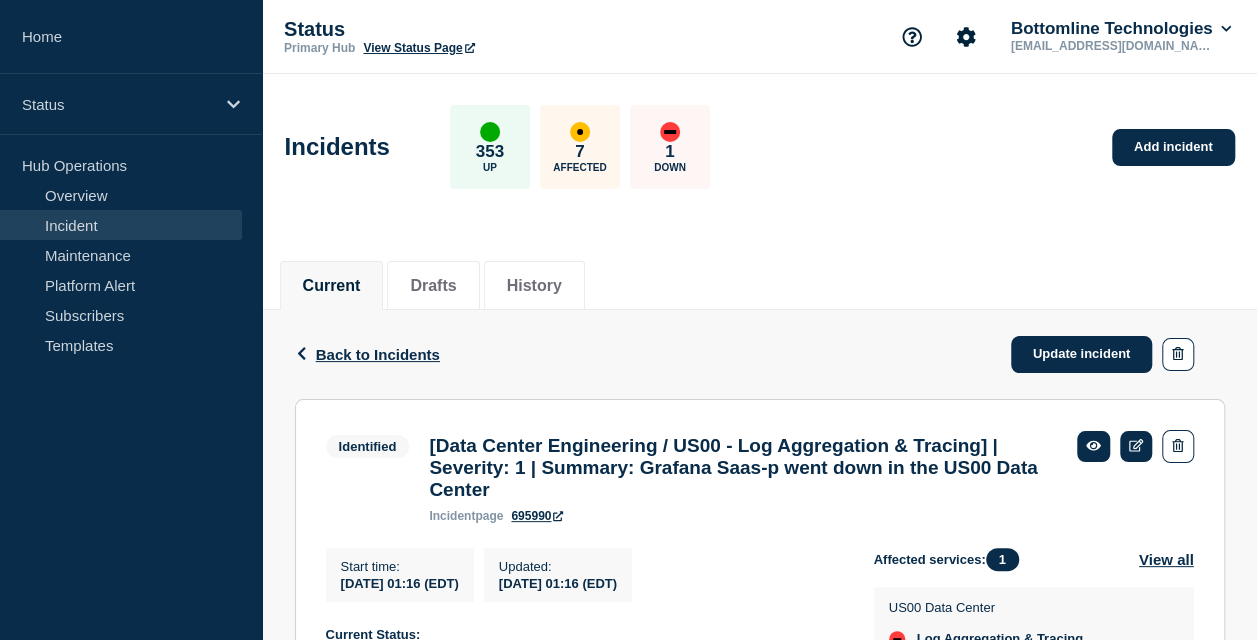 click on "Incident" at bounding box center [121, 225] 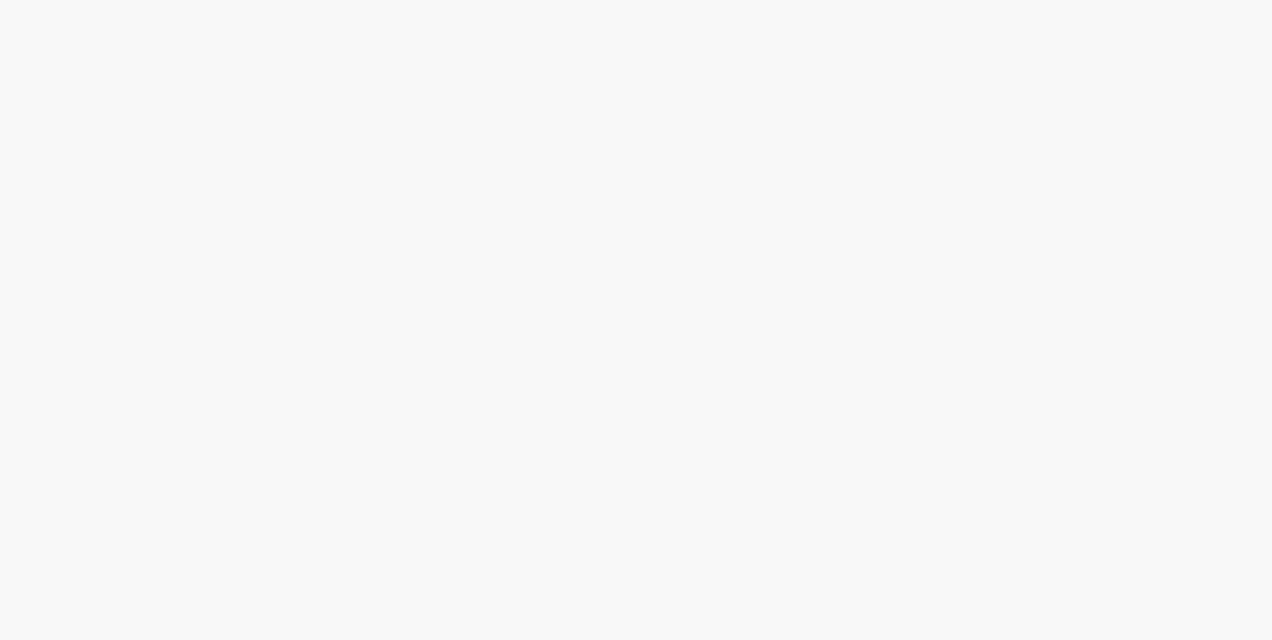 scroll, scrollTop: 0, scrollLeft: 0, axis: both 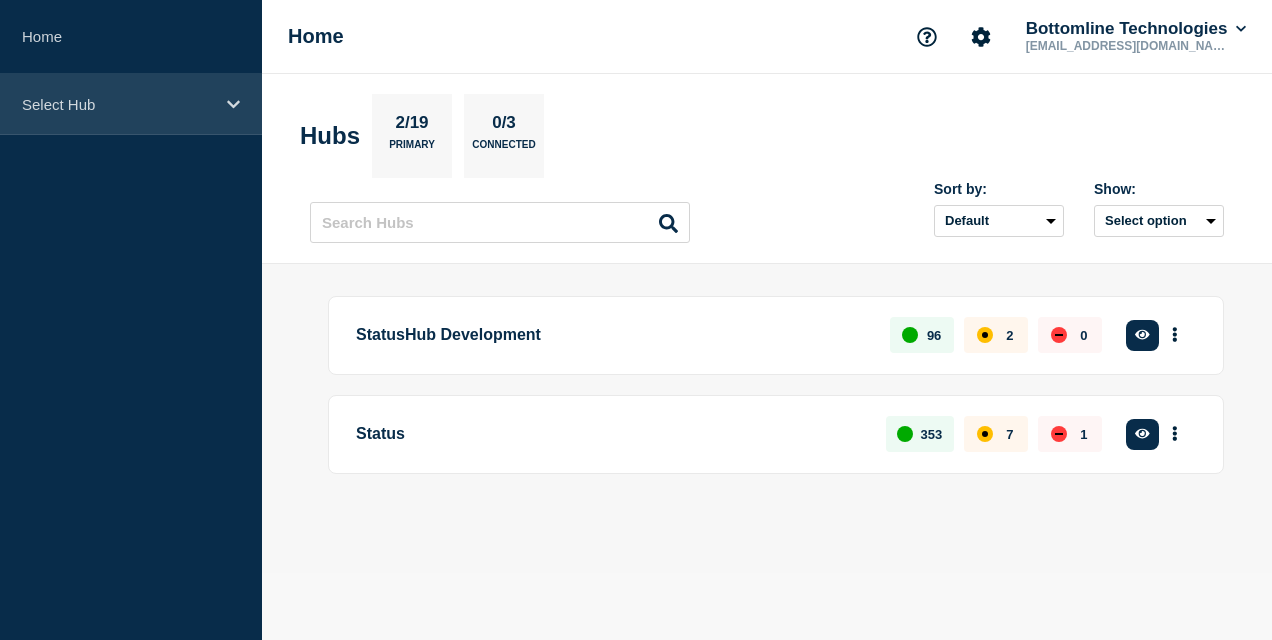 click on "Select Hub" at bounding box center [118, 104] 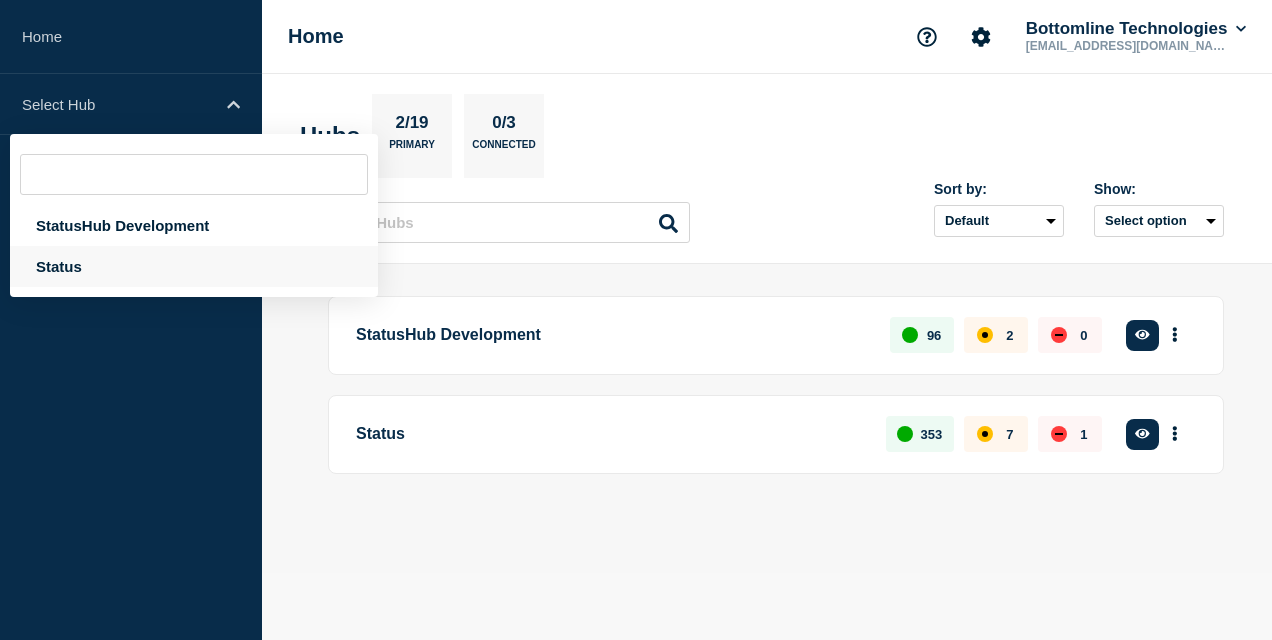 click on "Status" at bounding box center [194, 266] 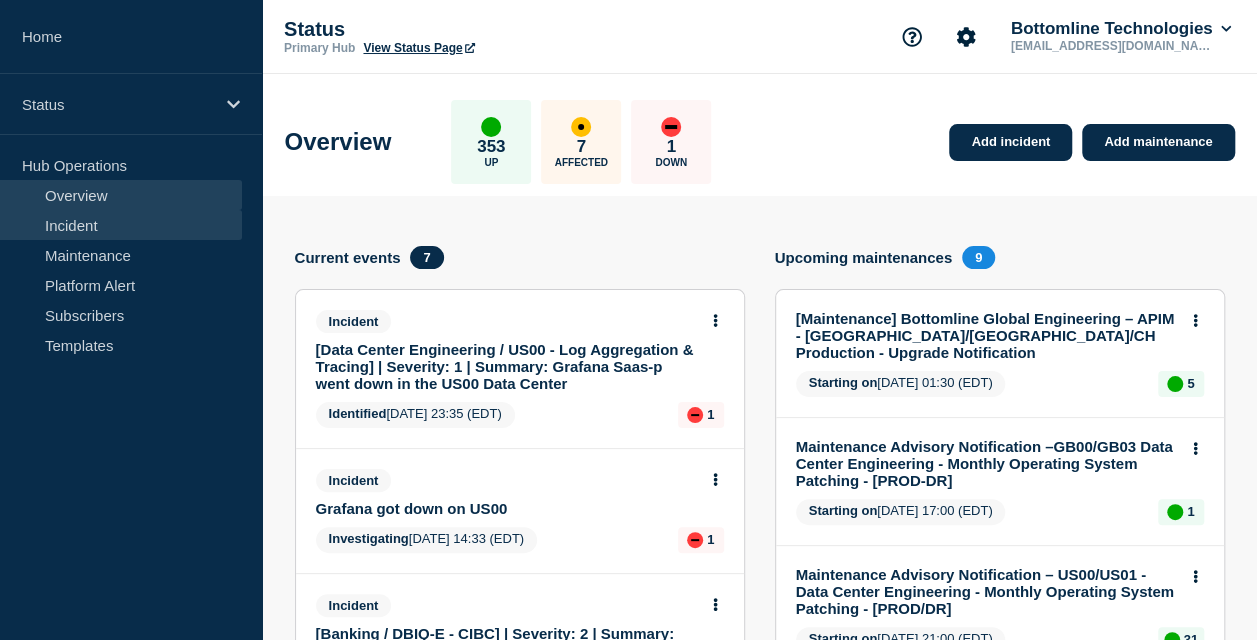 click on "Incident" at bounding box center (121, 225) 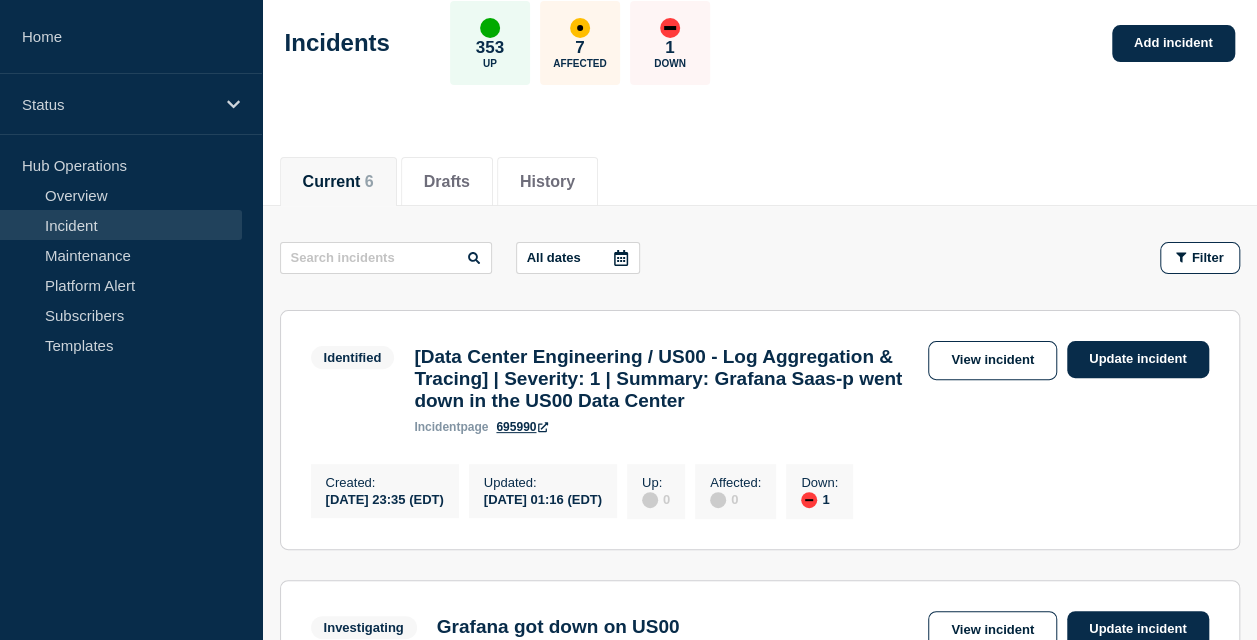 scroll, scrollTop: 108, scrollLeft: 0, axis: vertical 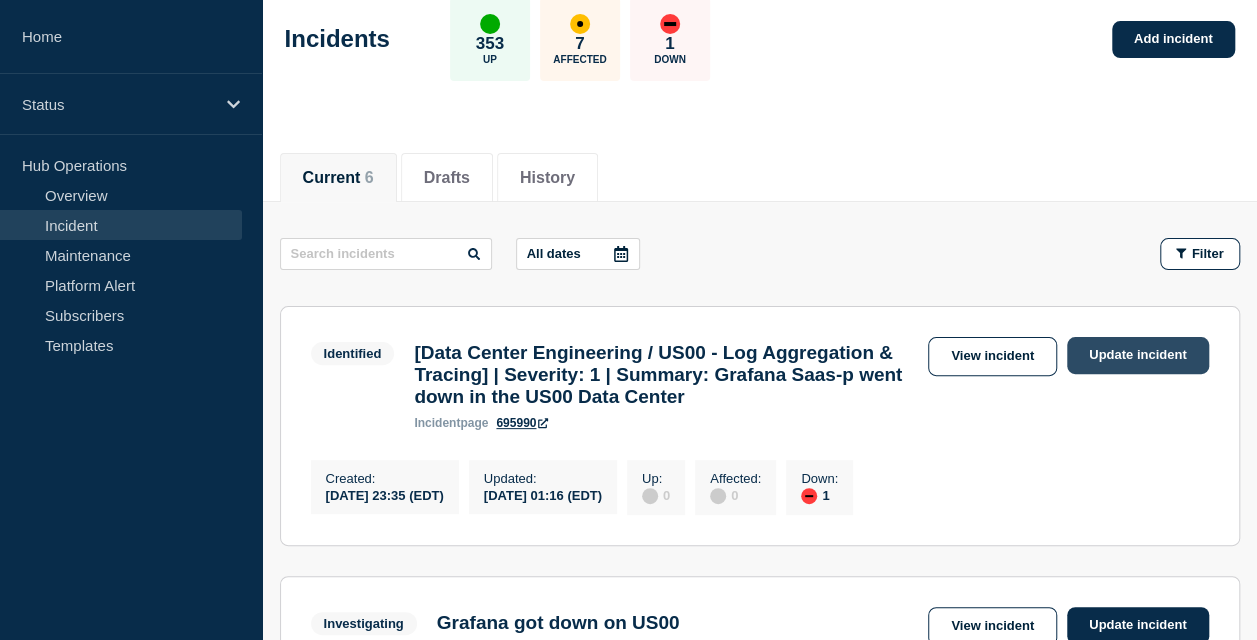 click on "Update incident" at bounding box center (1138, 355) 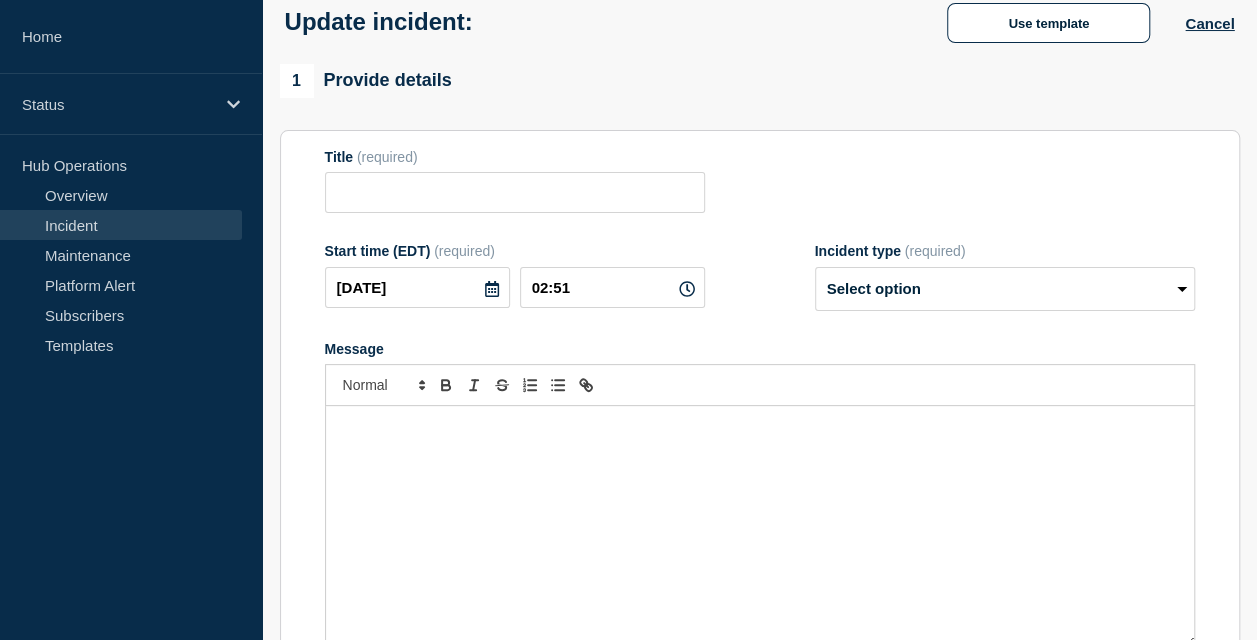 type on "[Data Center Engineering / US00 - Log Aggregation & Tracing] | Severity: 1 | Summary: Grafana Saas-p went down in the US00 Data Center" 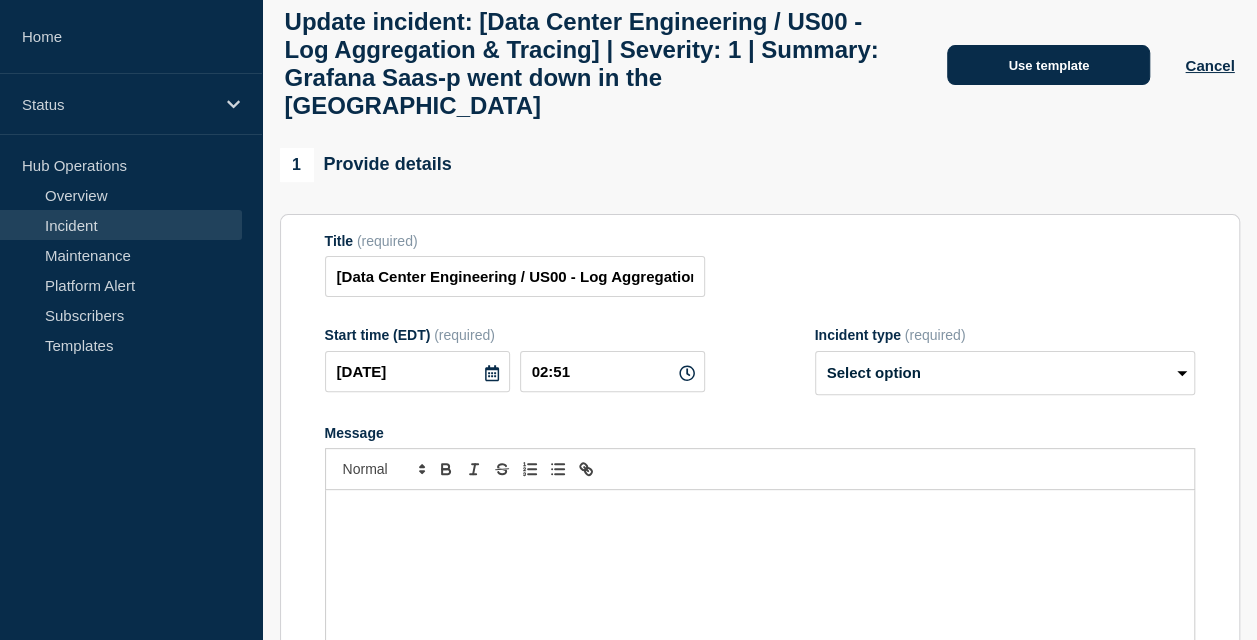 click on "Use template" at bounding box center [1048, 65] 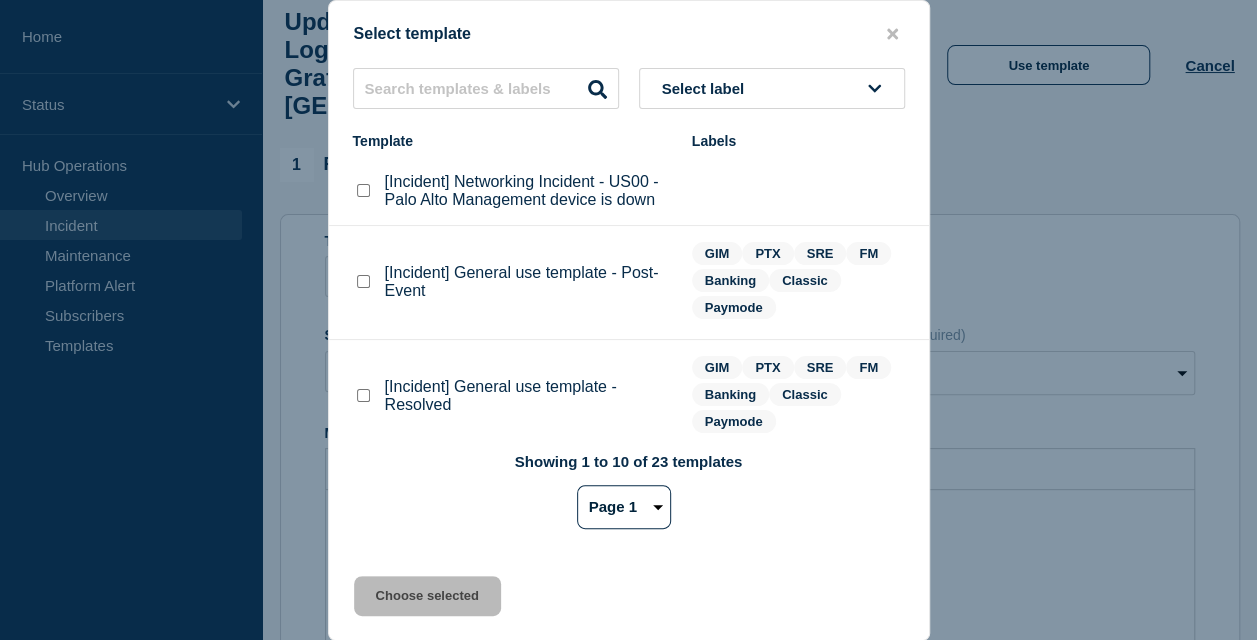 click on "Select label" at bounding box center [707, 88] 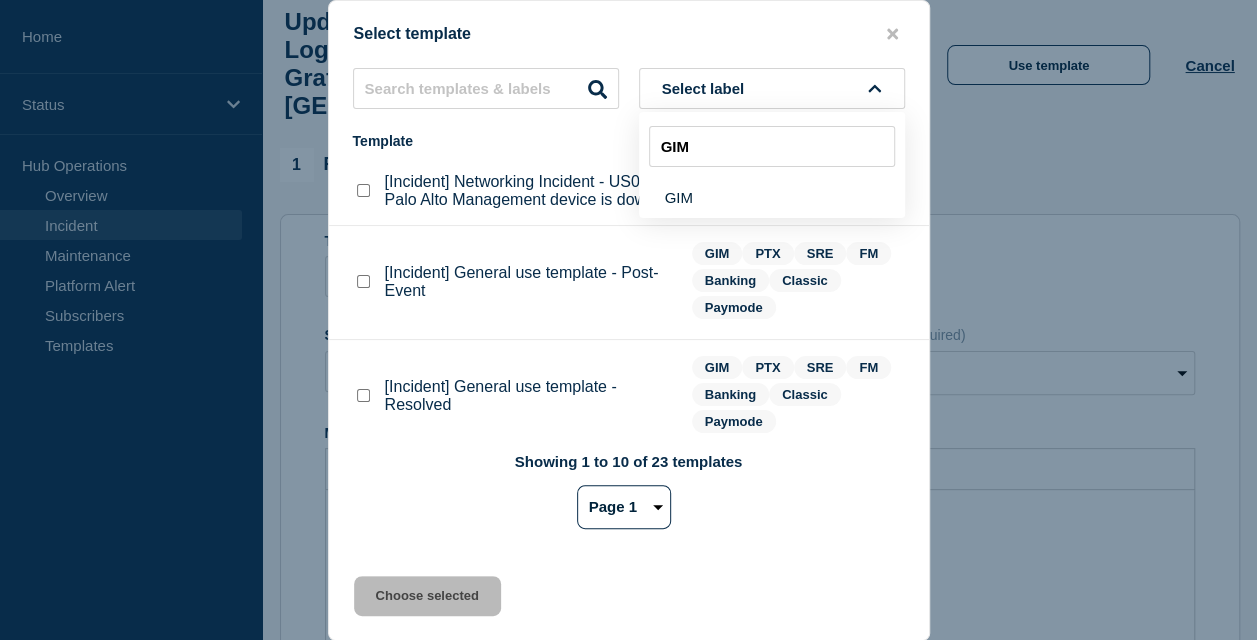 scroll, scrollTop: 13, scrollLeft: 0, axis: vertical 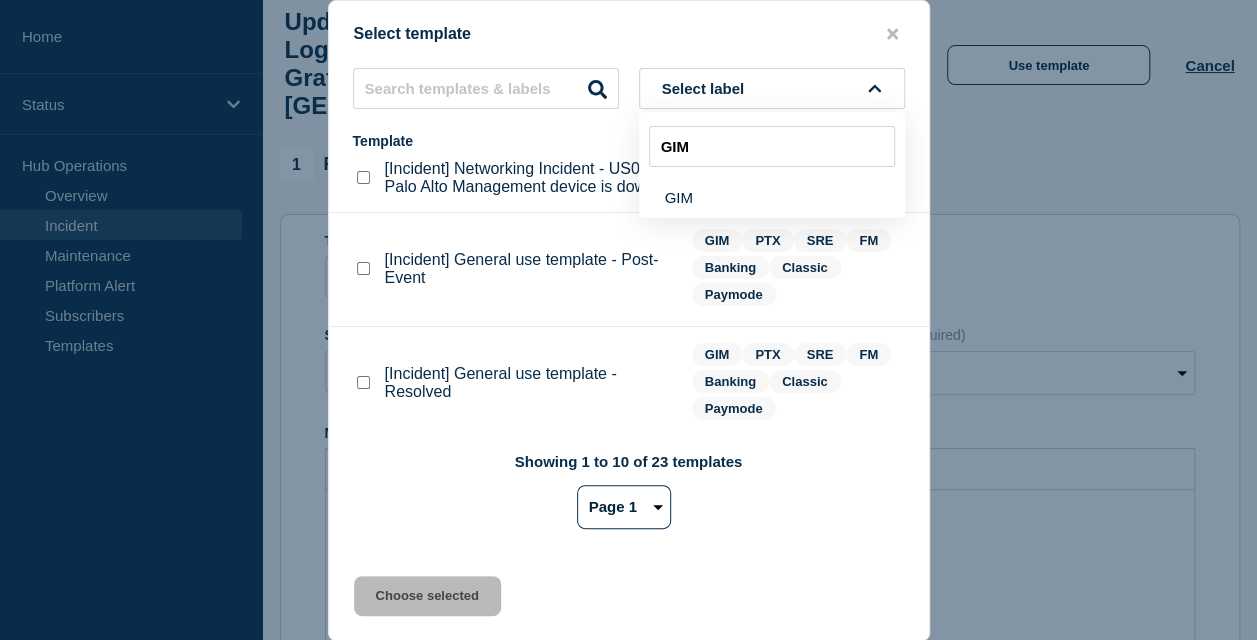 type on "GIM" 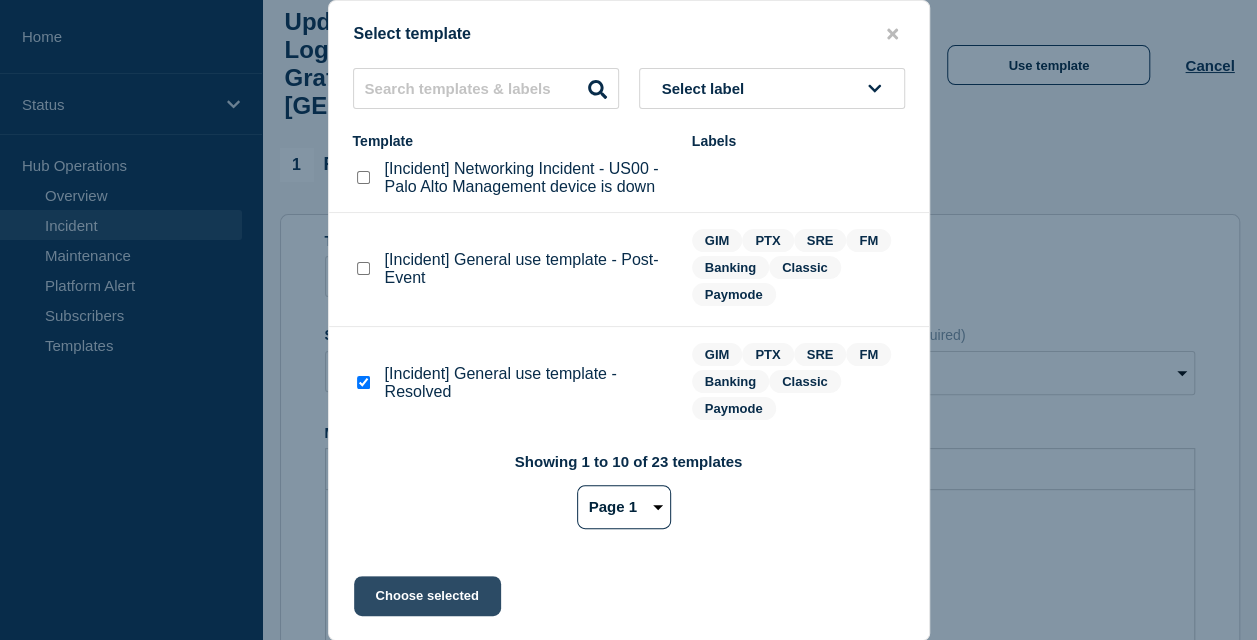 click on "Choose selected" 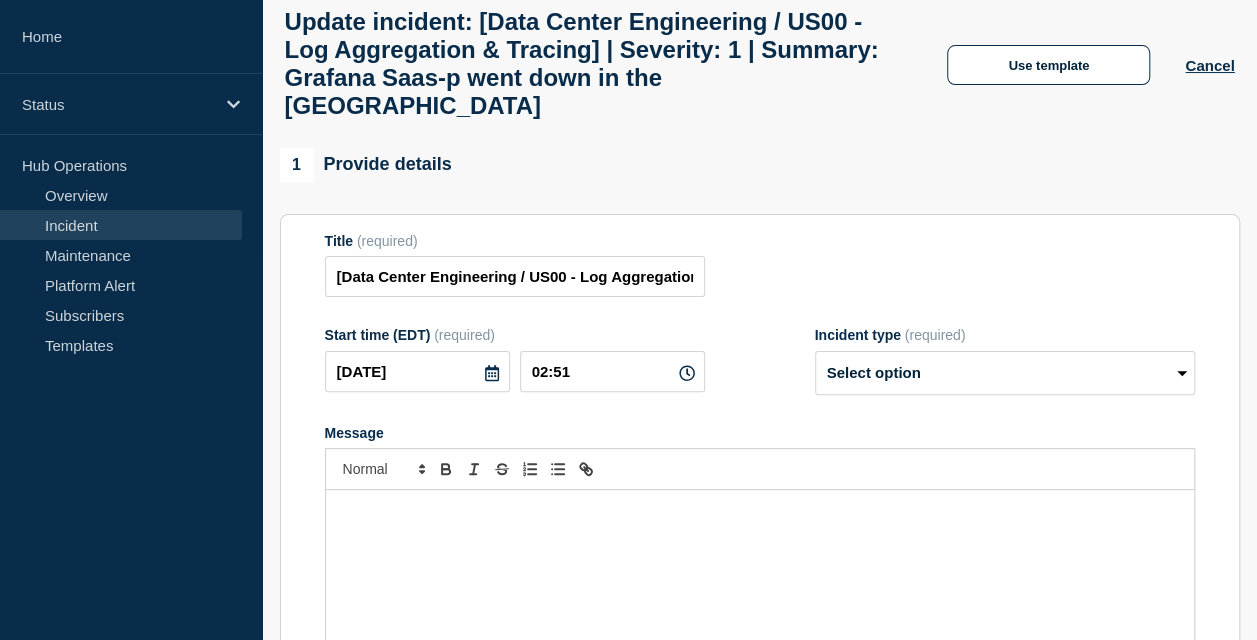 select on "resolved" 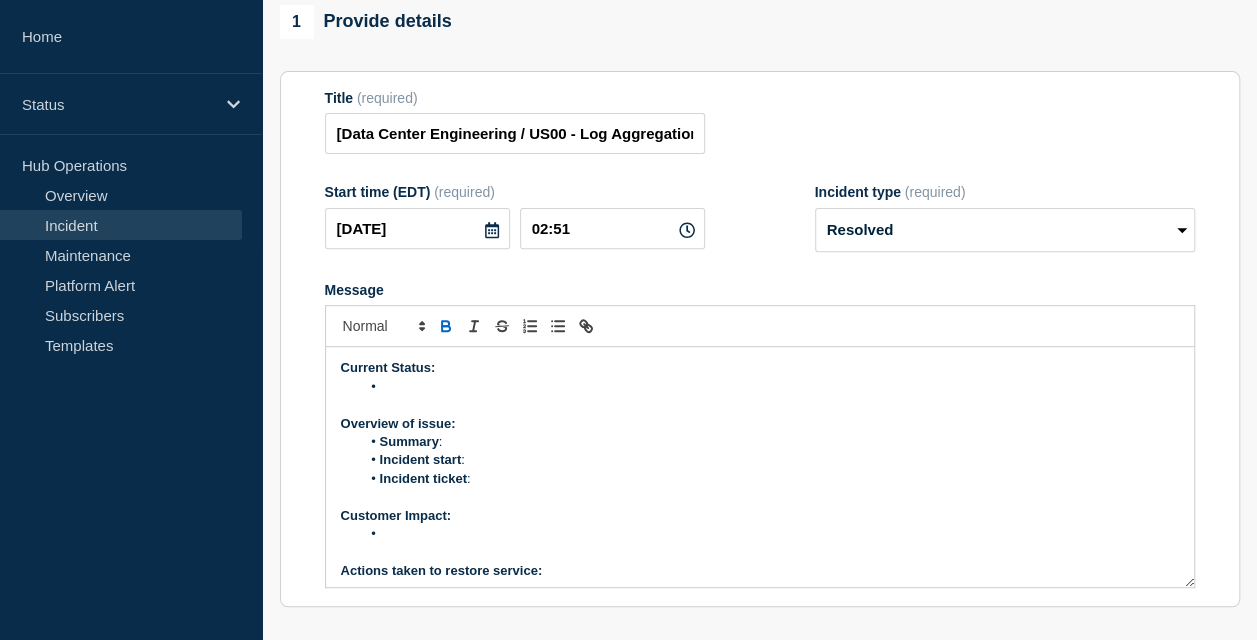 scroll, scrollTop: 255, scrollLeft: 0, axis: vertical 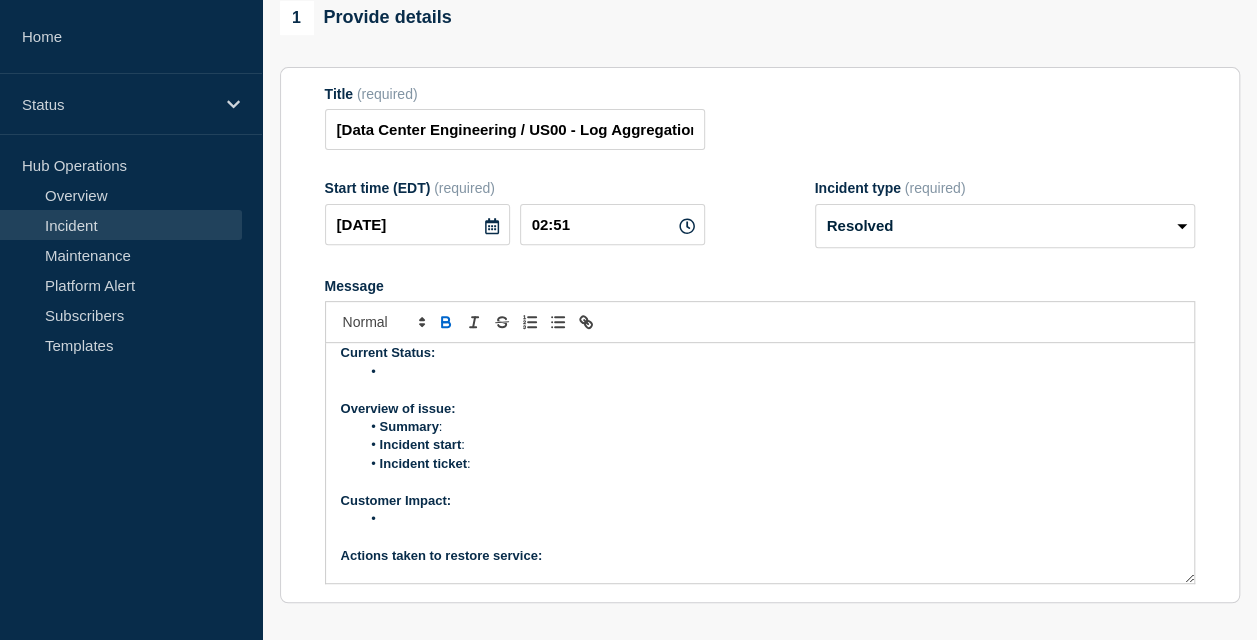 click on "Summary :" at bounding box center (769, 427) 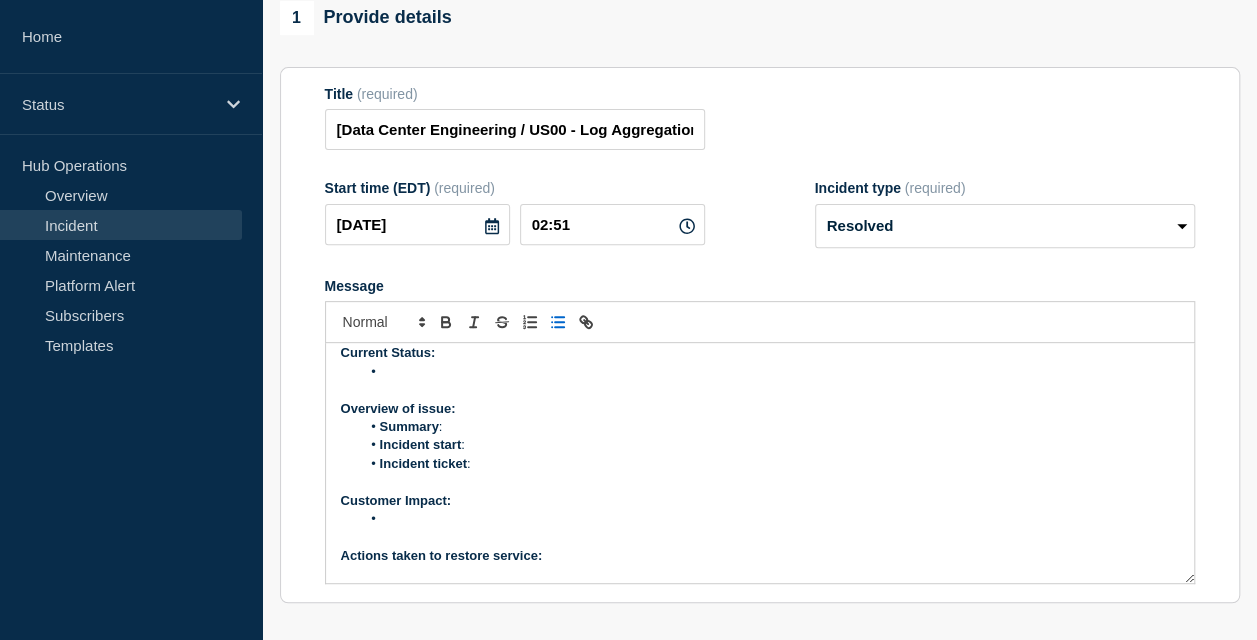 type 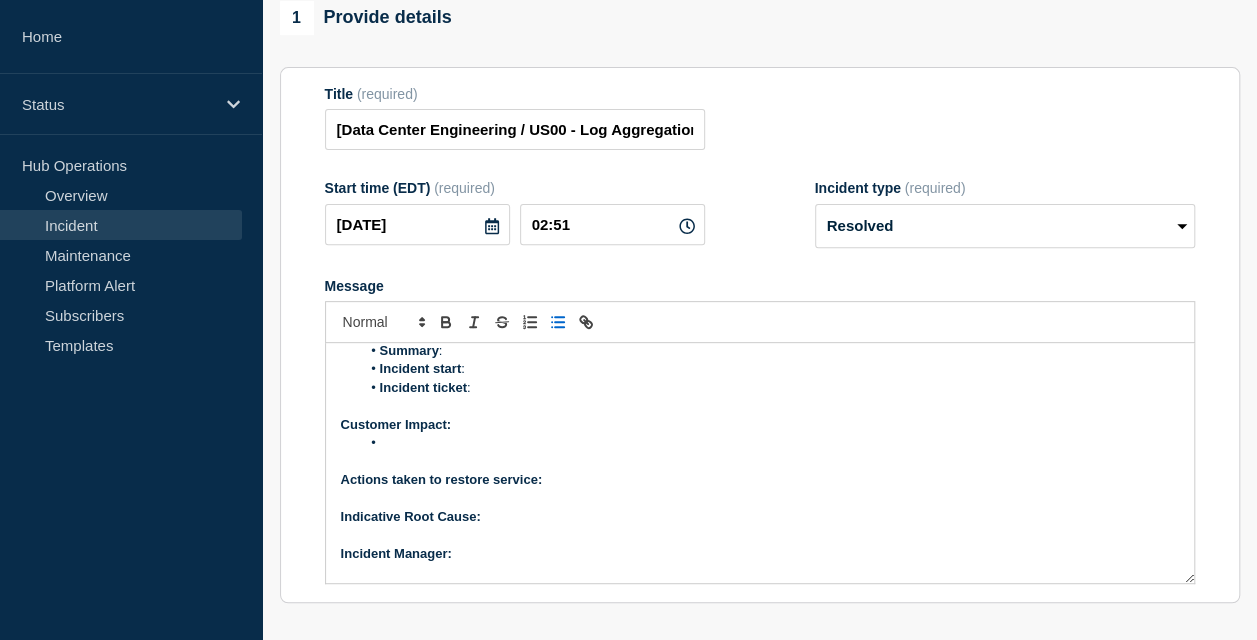 scroll, scrollTop: 89, scrollLeft: 0, axis: vertical 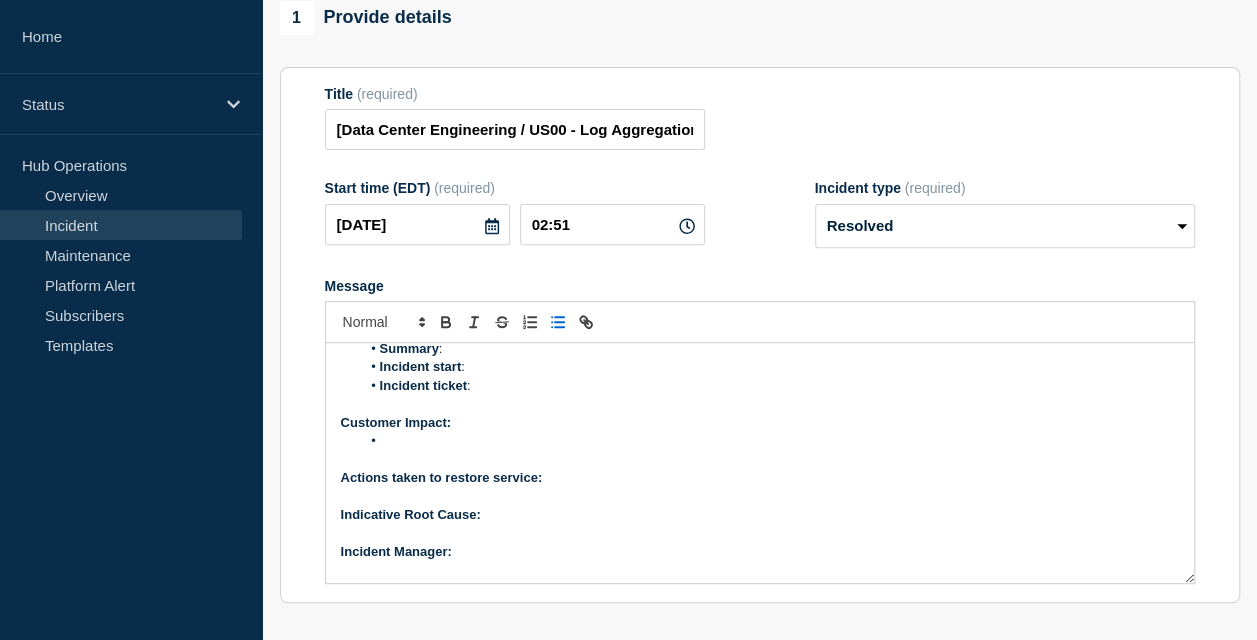 click at bounding box center [769, 441] 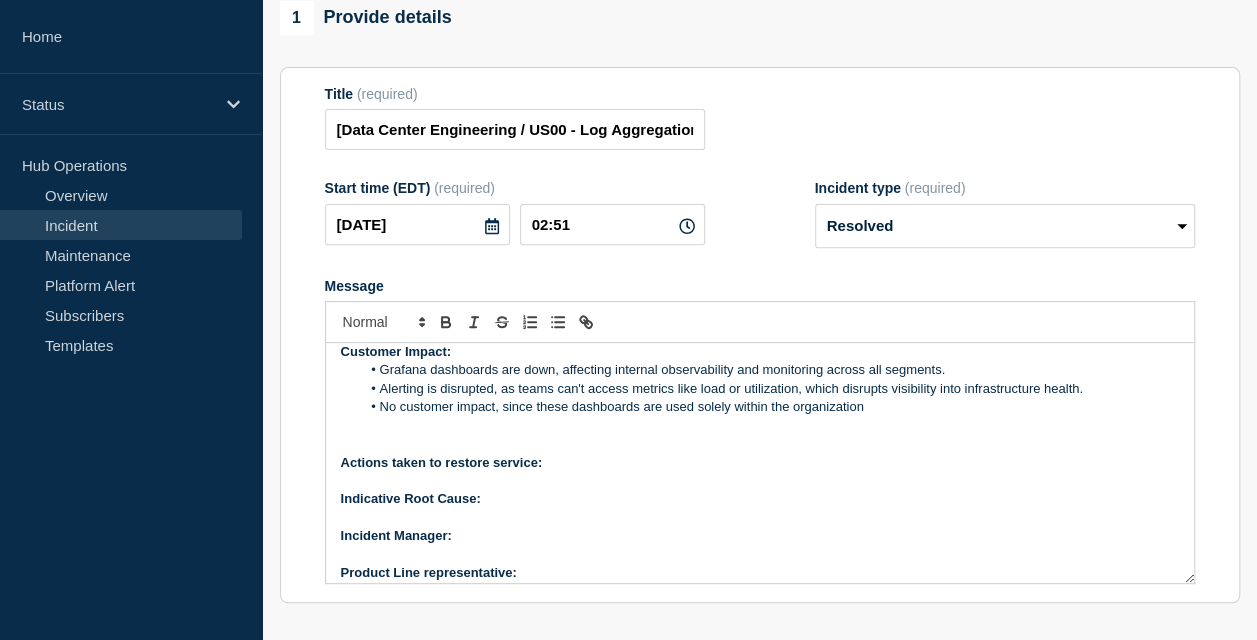 scroll, scrollTop: 171, scrollLeft: 0, axis: vertical 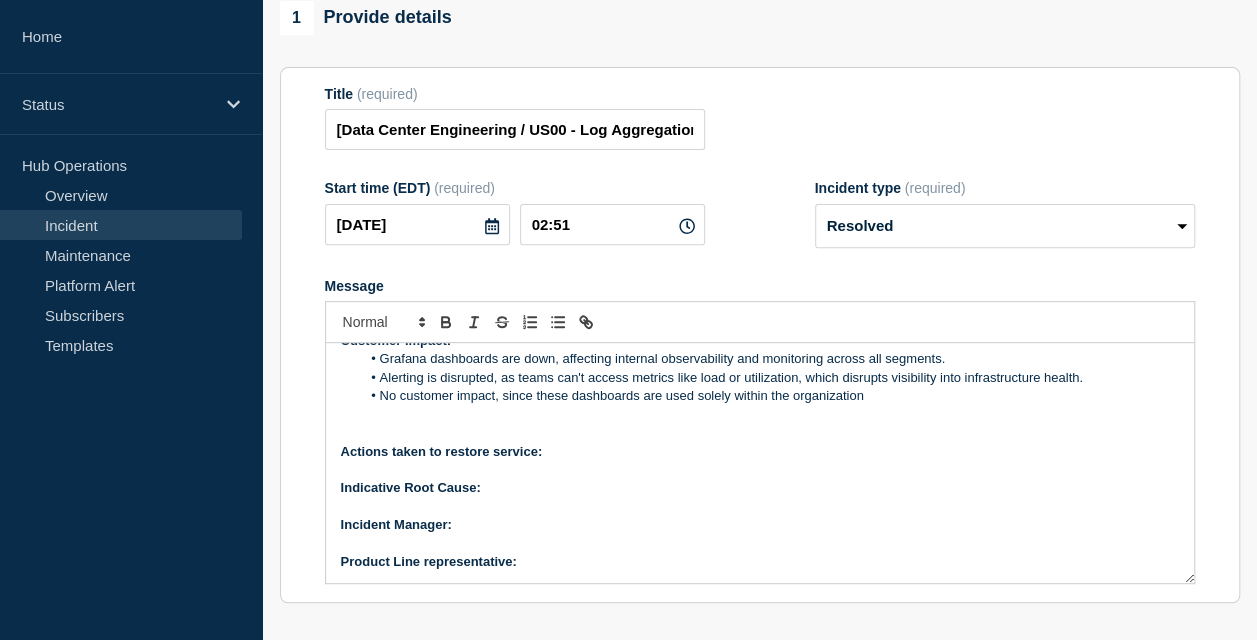 click on "﻿Incident Manager:" at bounding box center [760, 525] 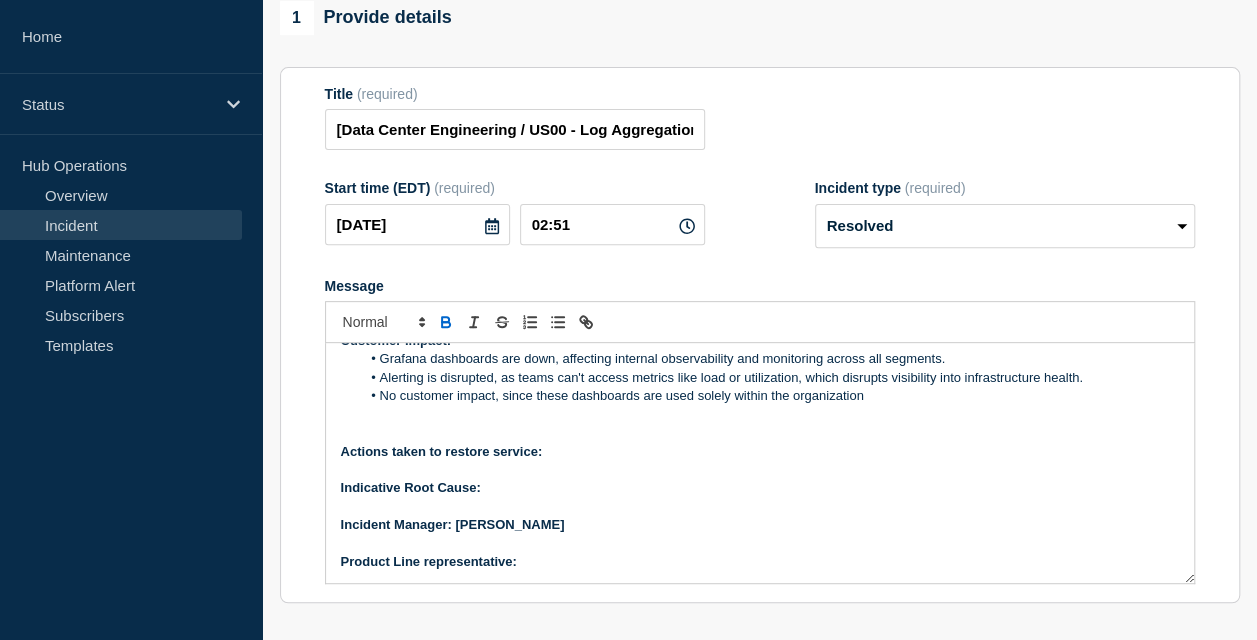 click on "Product Line representative:" at bounding box center (760, 562) 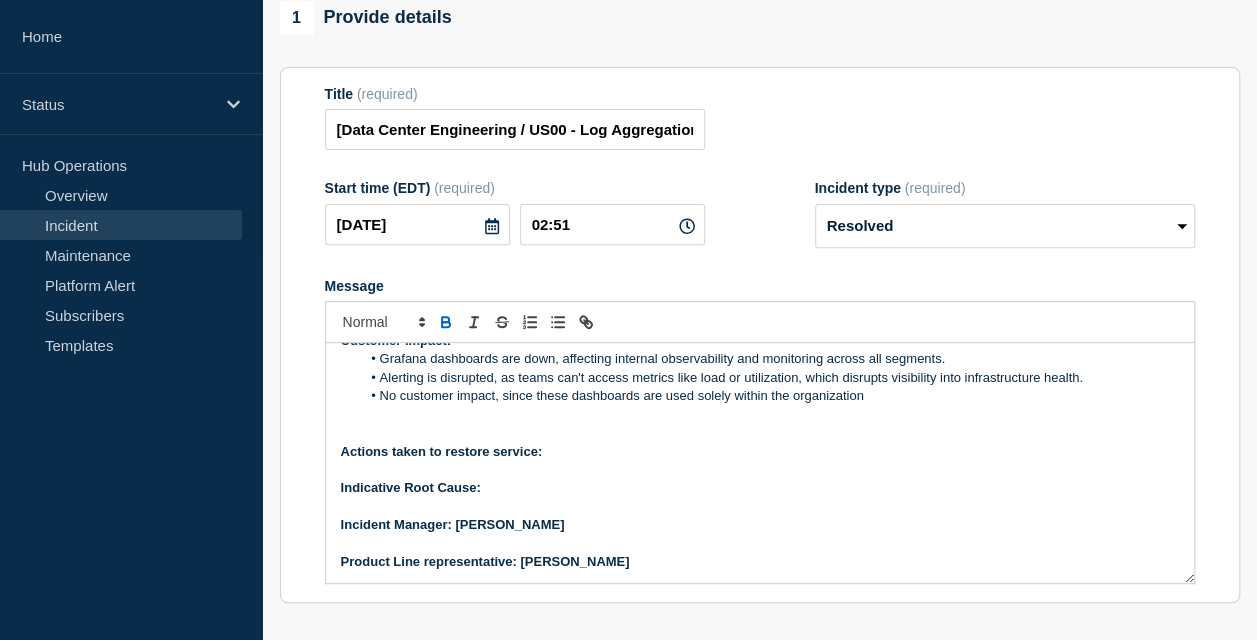 click on "Actions taken to restore service:" at bounding box center [760, 452] 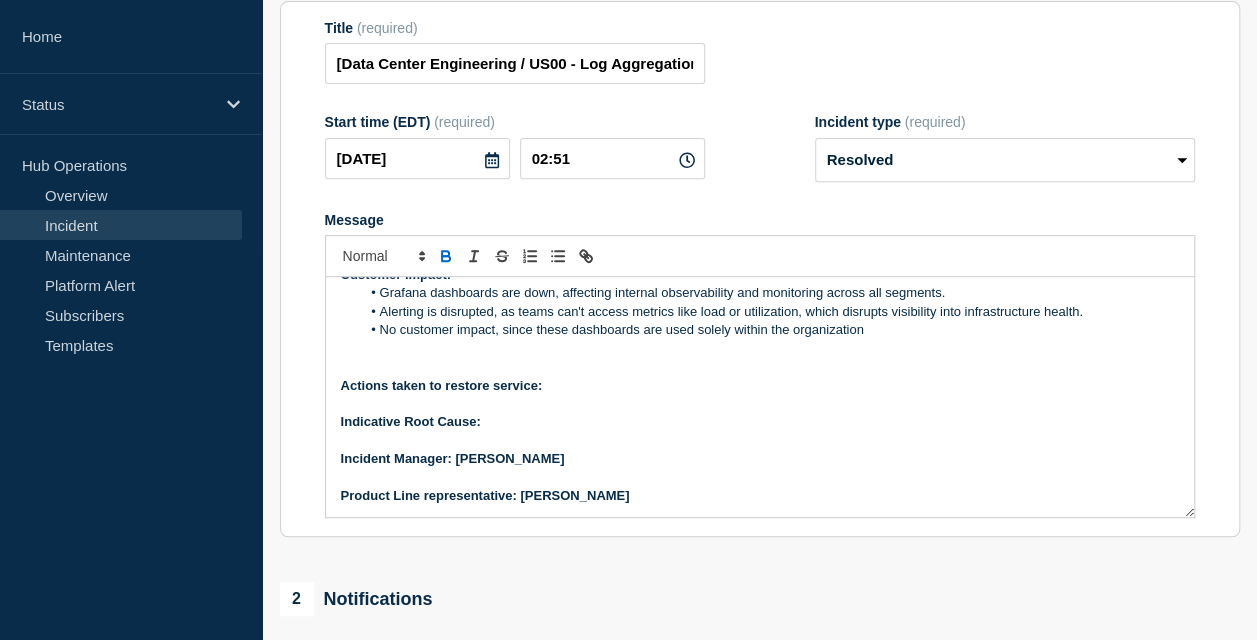 scroll, scrollTop: 329, scrollLeft: 0, axis: vertical 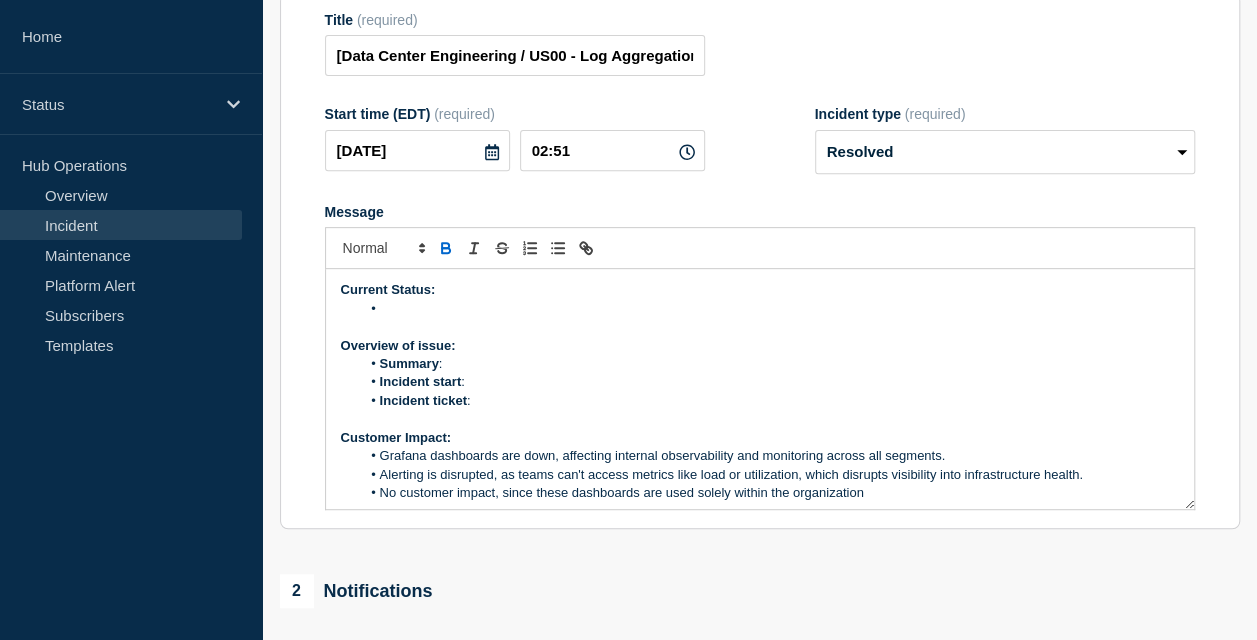 click at bounding box center [769, 309] 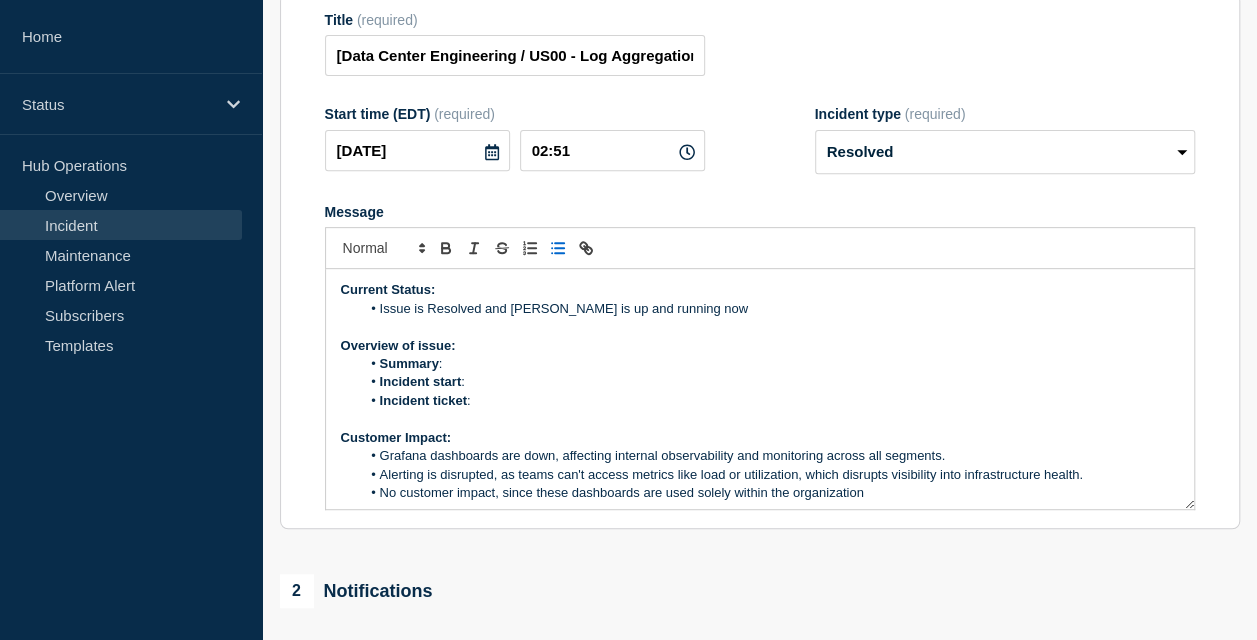 drag, startPoint x: 379, startPoint y: 362, endPoint x: 767, endPoint y: 361, distance: 388.00128 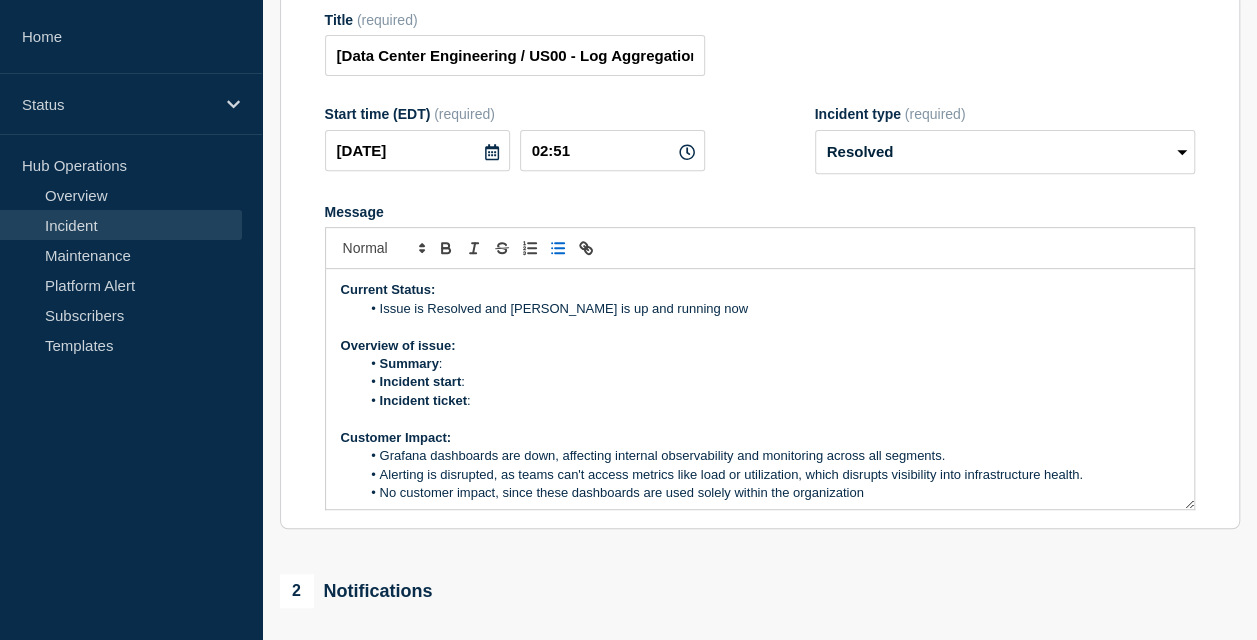 click on "Issue is Resolved and Grafana dashboarad is up and running now" at bounding box center [769, 309] 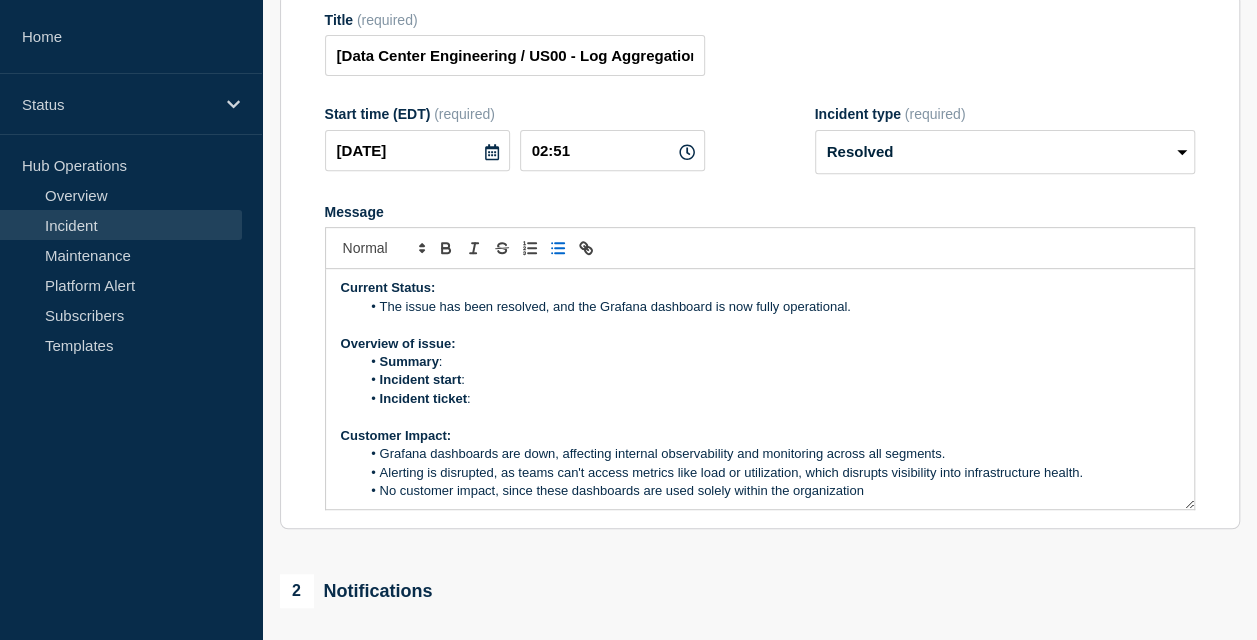 scroll, scrollTop: 1, scrollLeft: 0, axis: vertical 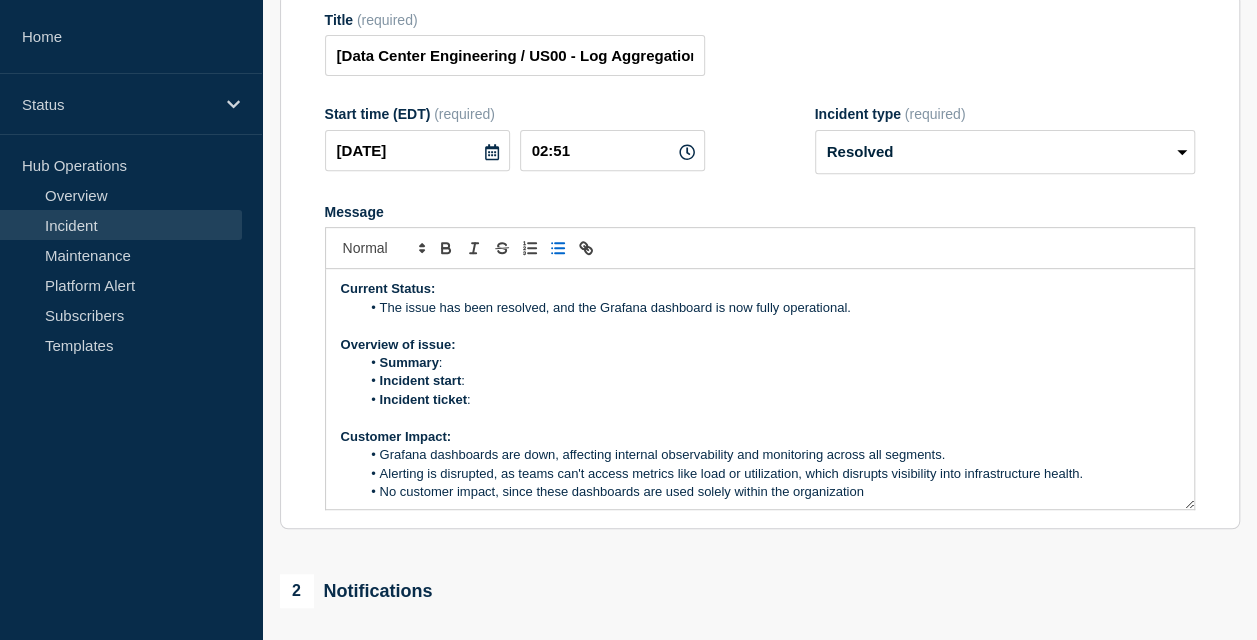 click on "Summary :" at bounding box center [769, 363] 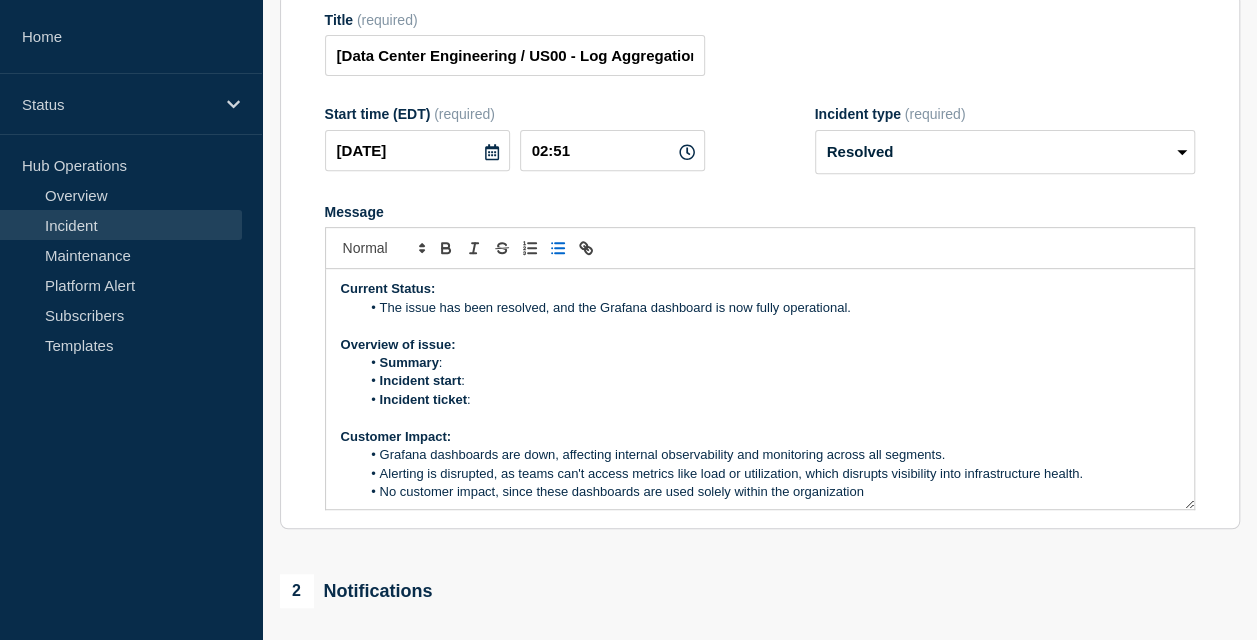 scroll, scrollTop: 171, scrollLeft: 0, axis: vertical 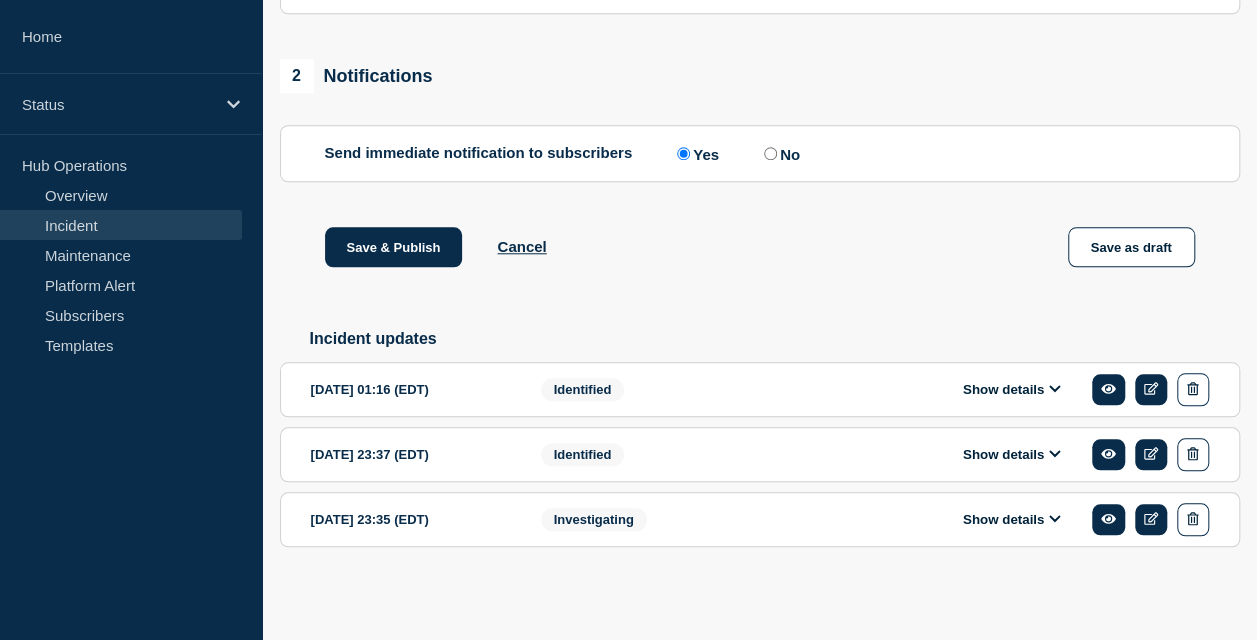 click on "Show details" at bounding box center [1012, 389] 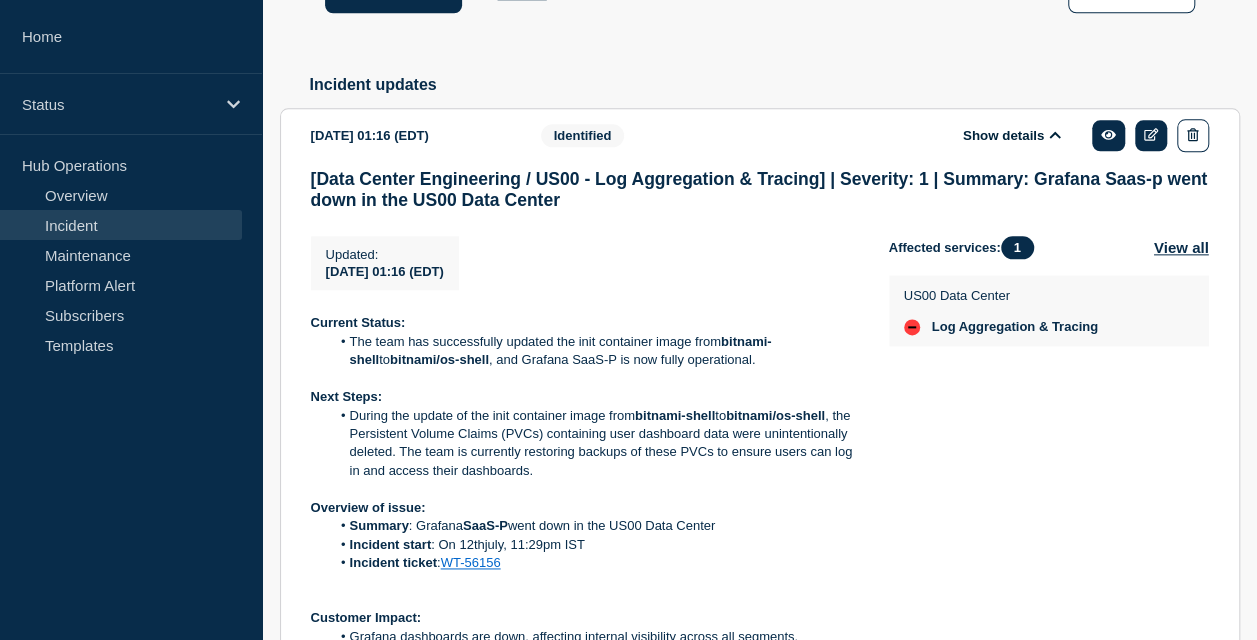 scroll, scrollTop: 1246, scrollLeft: 0, axis: vertical 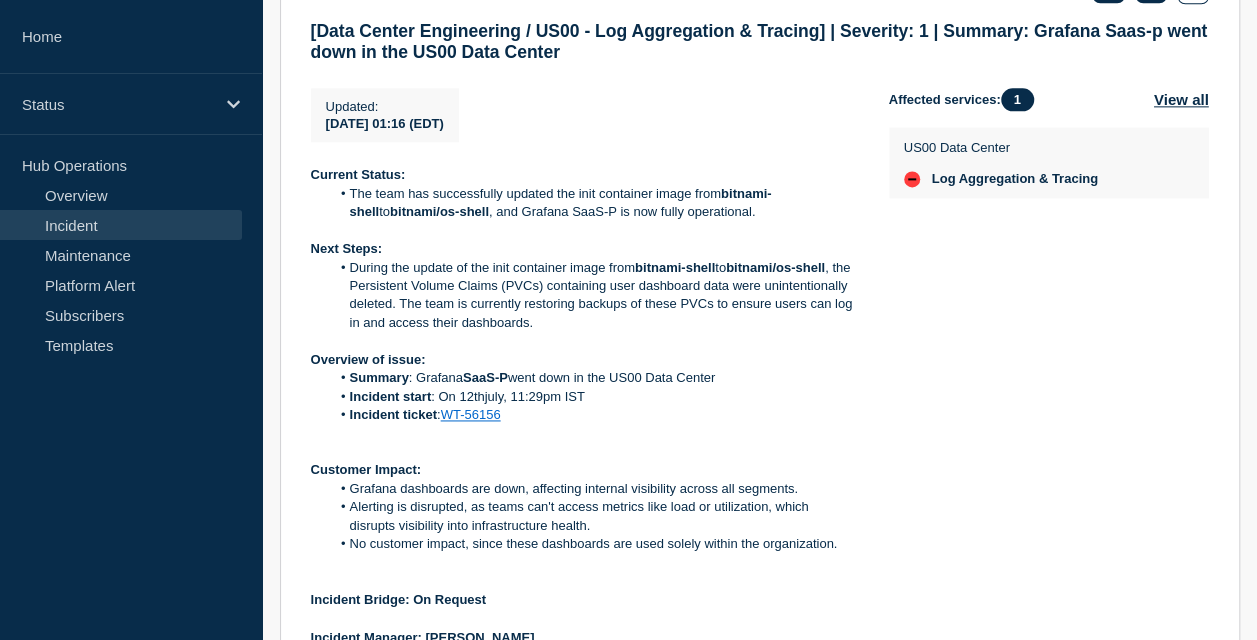 drag, startPoint x: 414, startPoint y: 437, endPoint x: 720, endPoint y: 438, distance: 306.00165 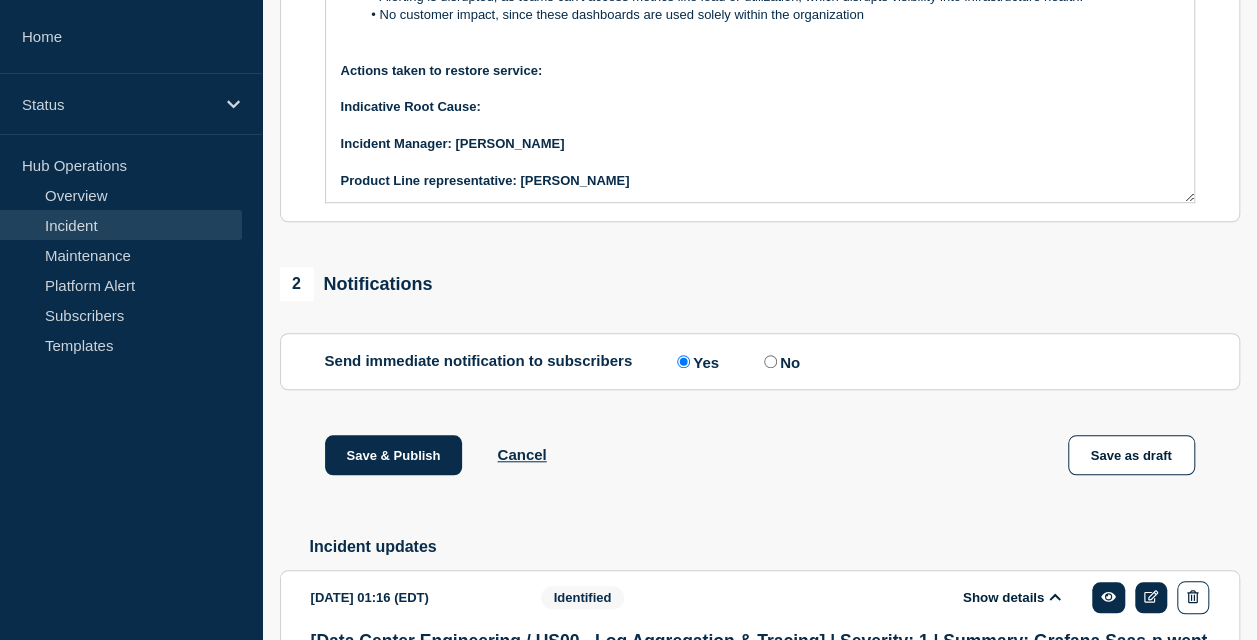 scroll, scrollTop: 620, scrollLeft: 0, axis: vertical 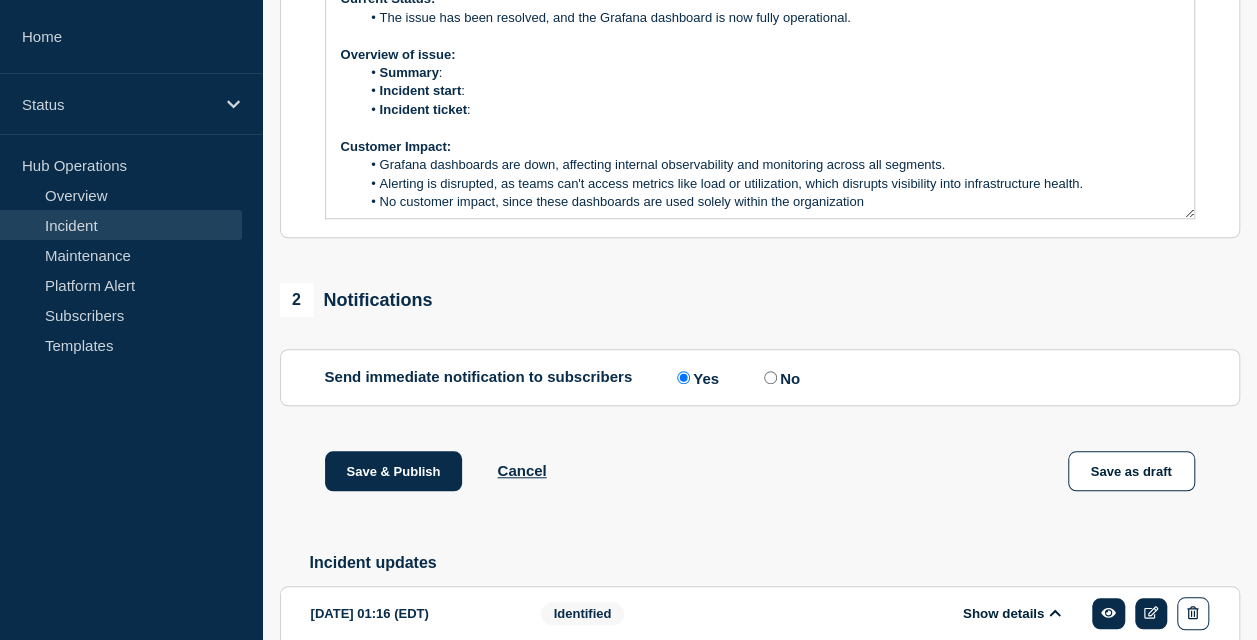 click on "Summary :" at bounding box center [769, 73] 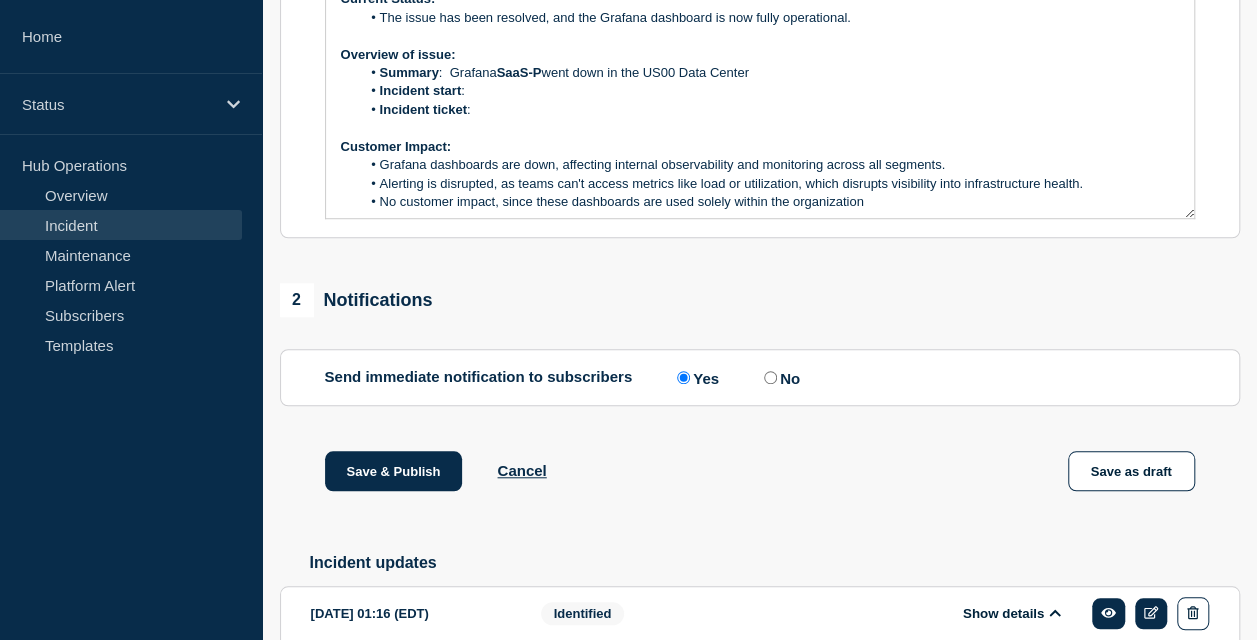 click on "Incident start :" at bounding box center [769, 91] 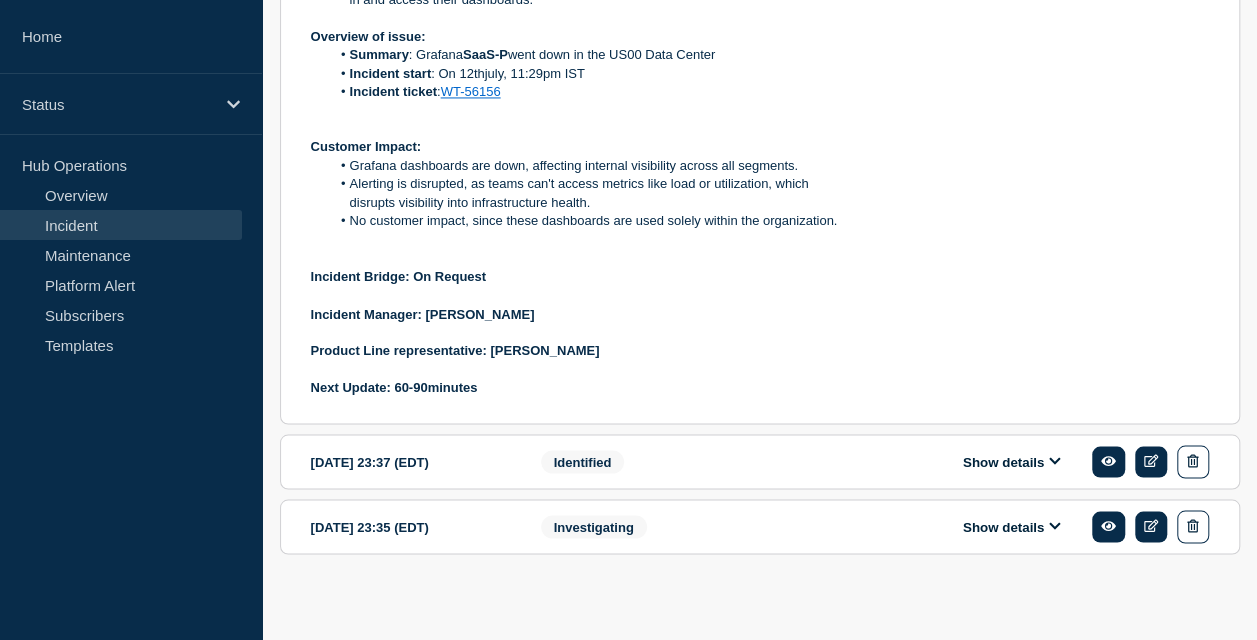 scroll, scrollTop: 1568, scrollLeft: 0, axis: vertical 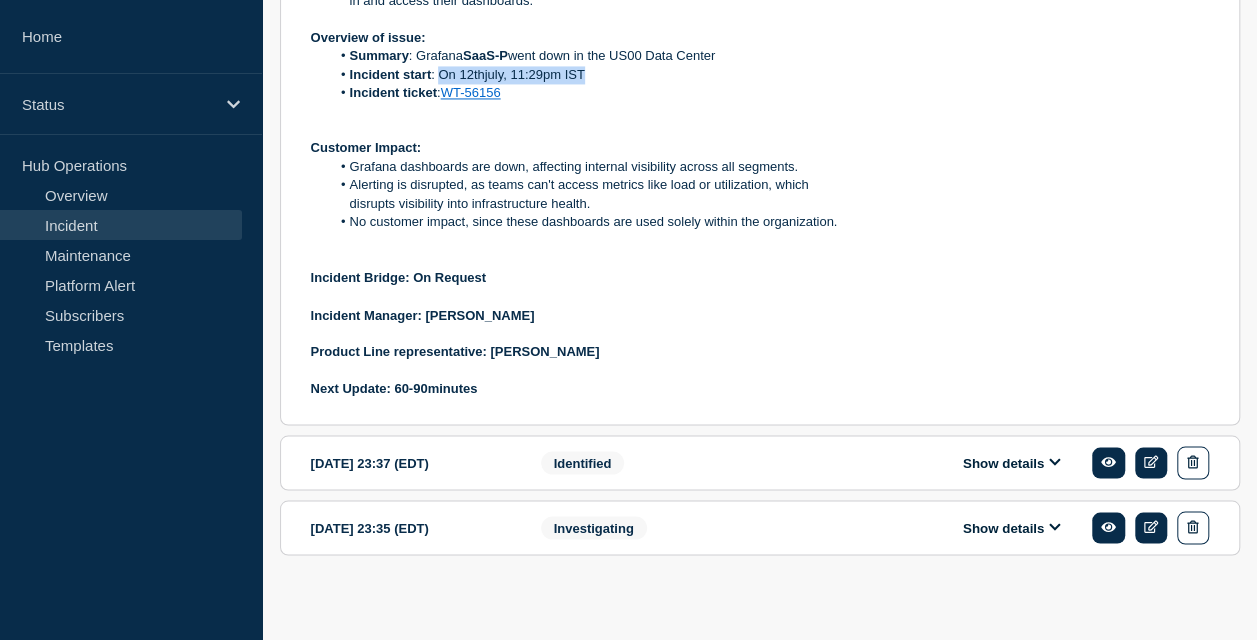 drag, startPoint x: 436, startPoint y: 135, endPoint x: 591, endPoint y: 132, distance: 155.02902 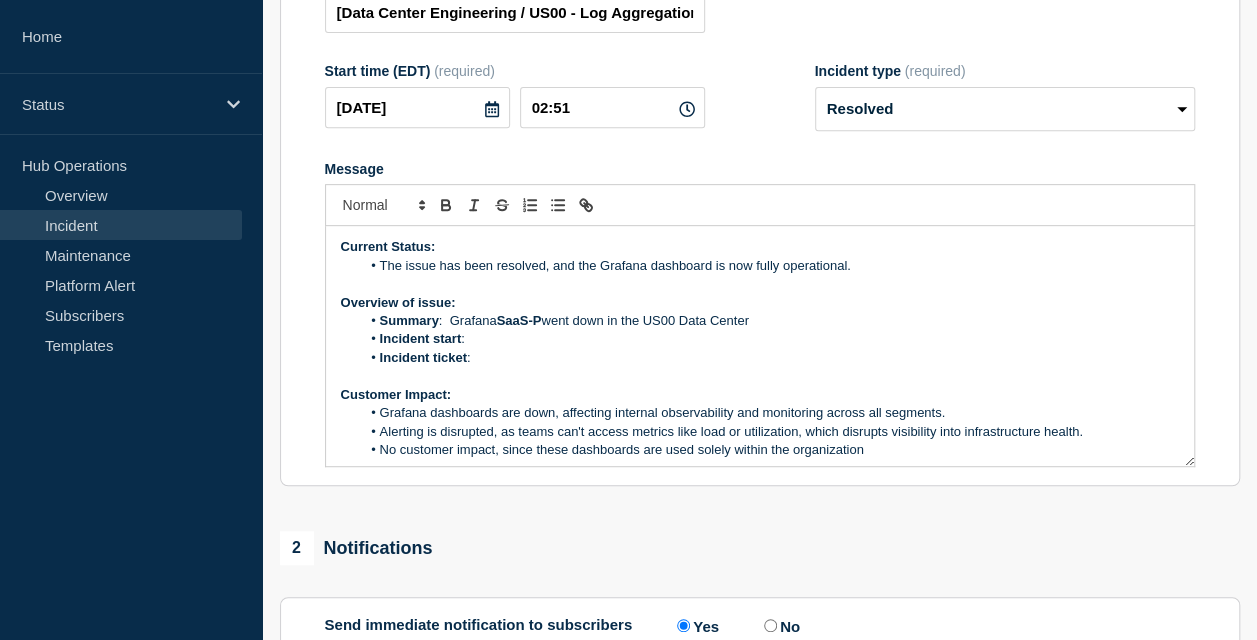 scroll, scrollTop: 512, scrollLeft: 0, axis: vertical 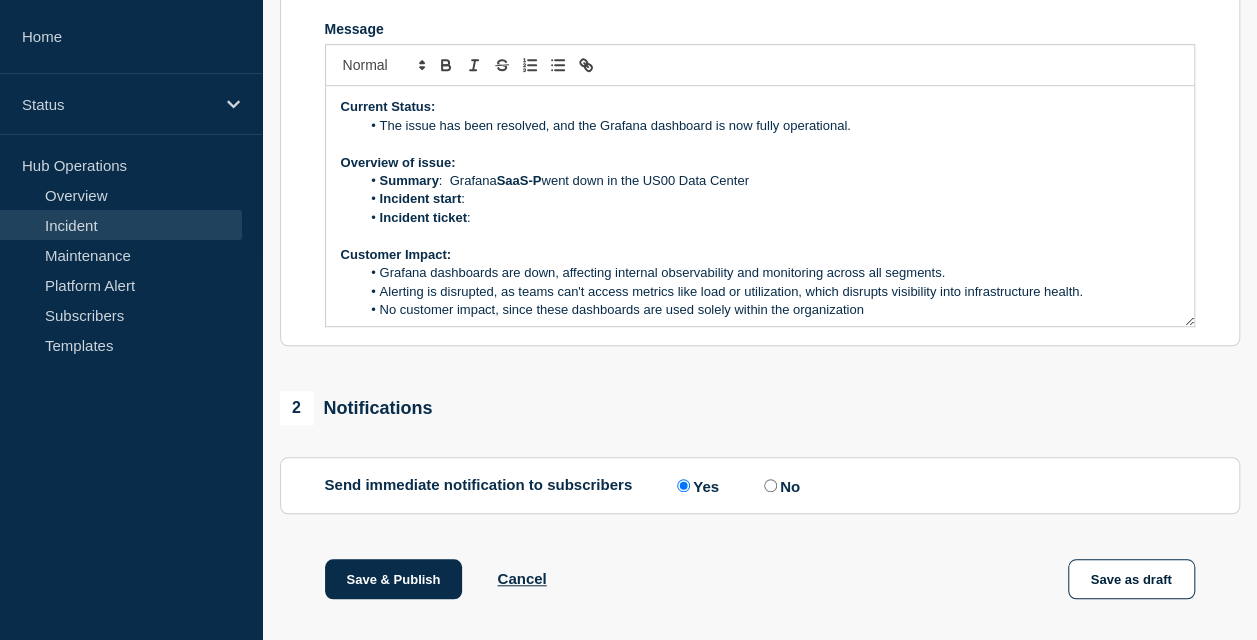click on "Incident start :" at bounding box center [769, 199] 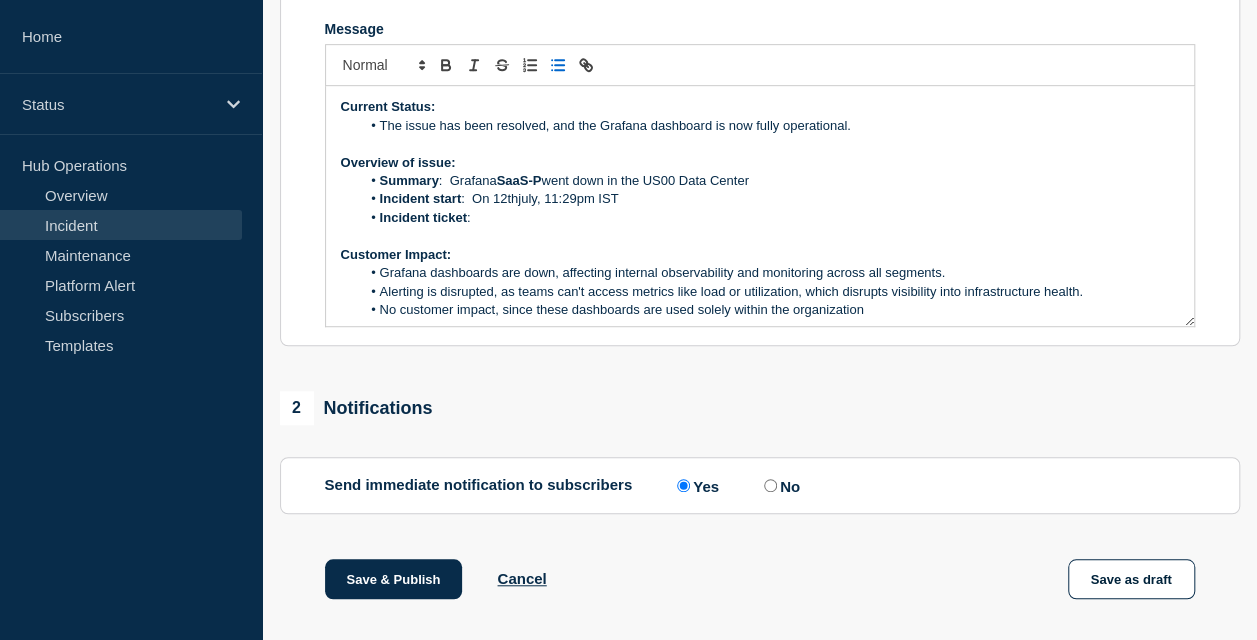 click on "Incident ticket :" at bounding box center [769, 218] 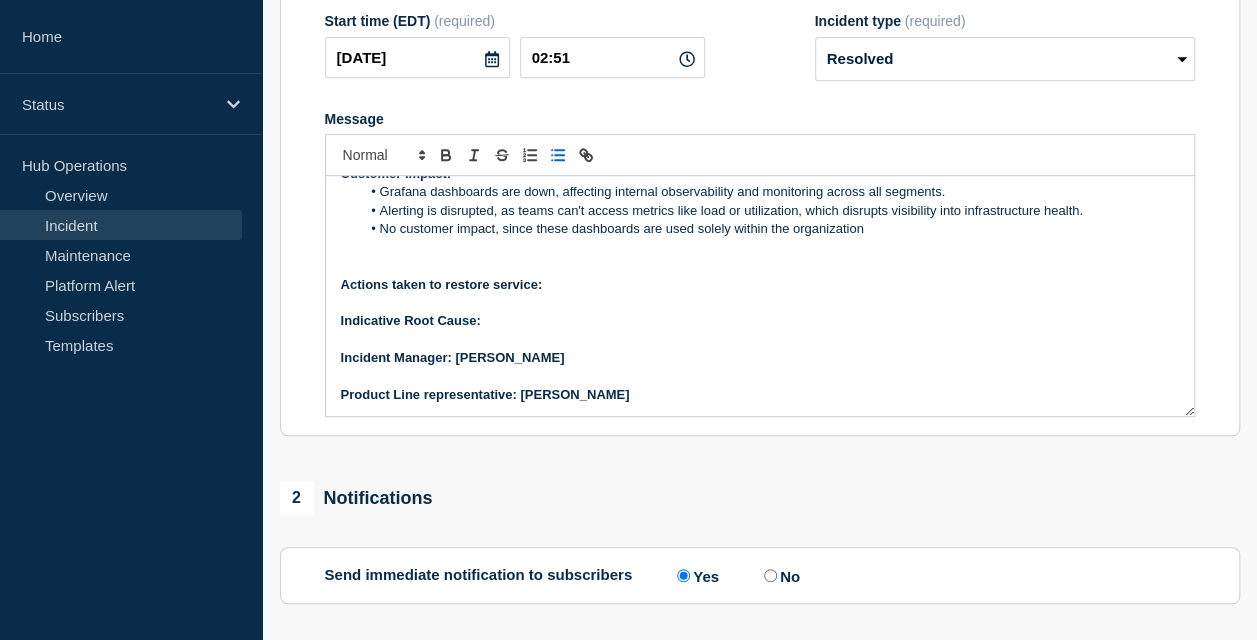 scroll, scrollTop: 403, scrollLeft: 0, axis: vertical 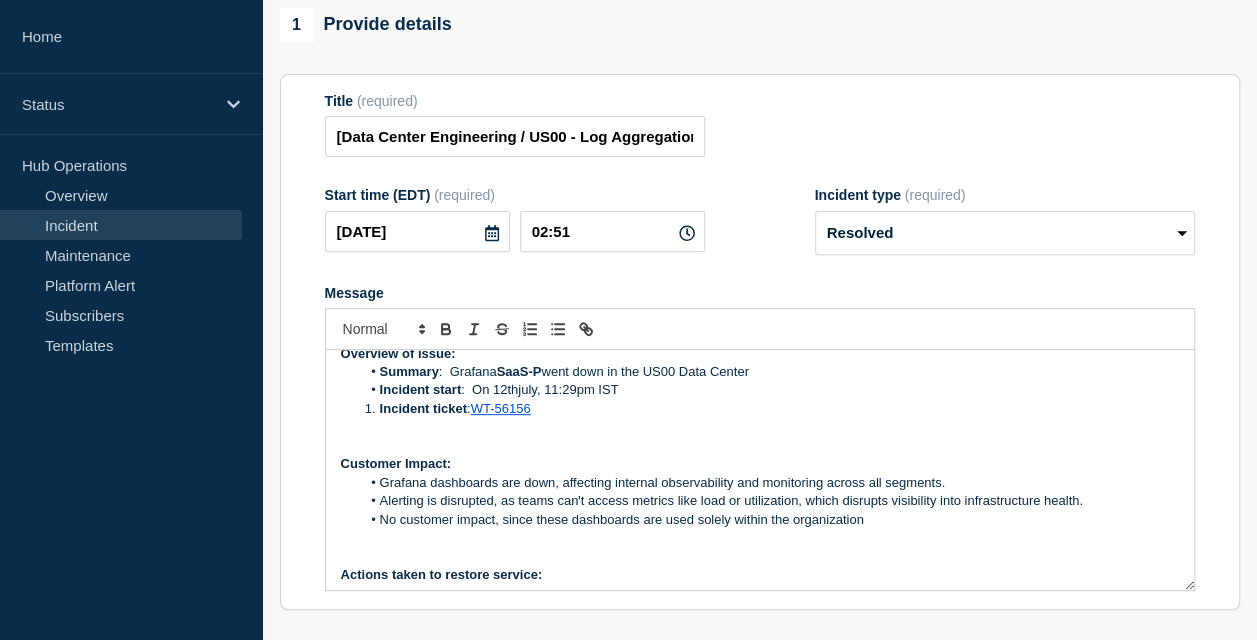 click at bounding box center (380, 409) 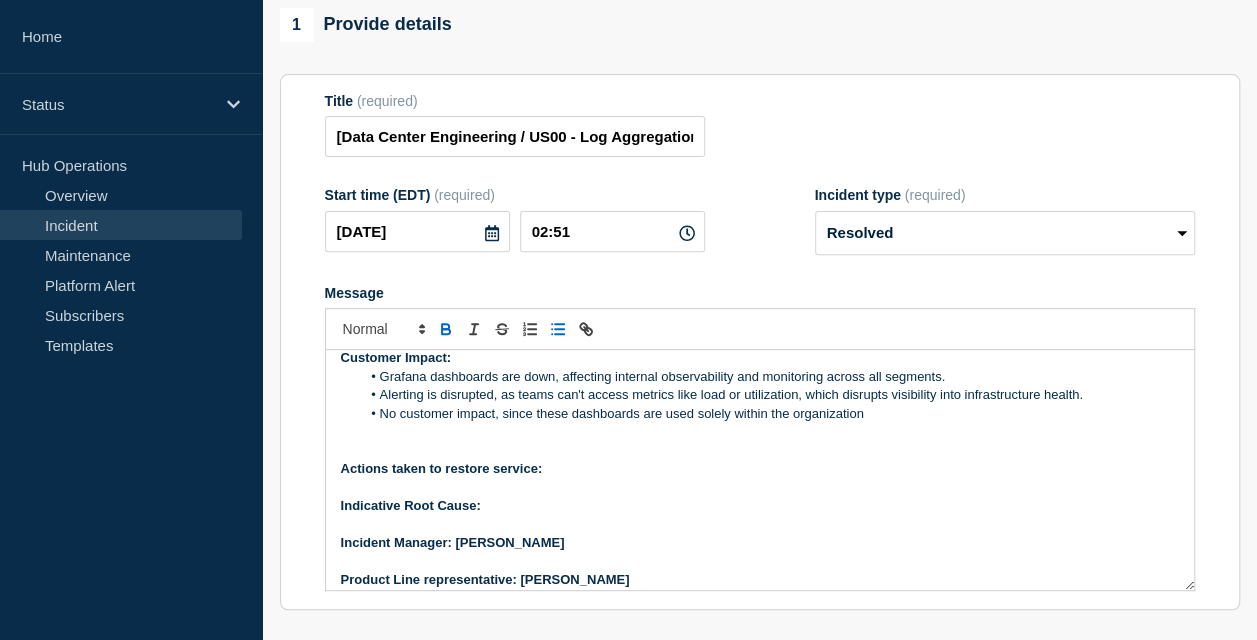 scroll, scrollTop: 181, scrollLeft: 0, axis: vertical 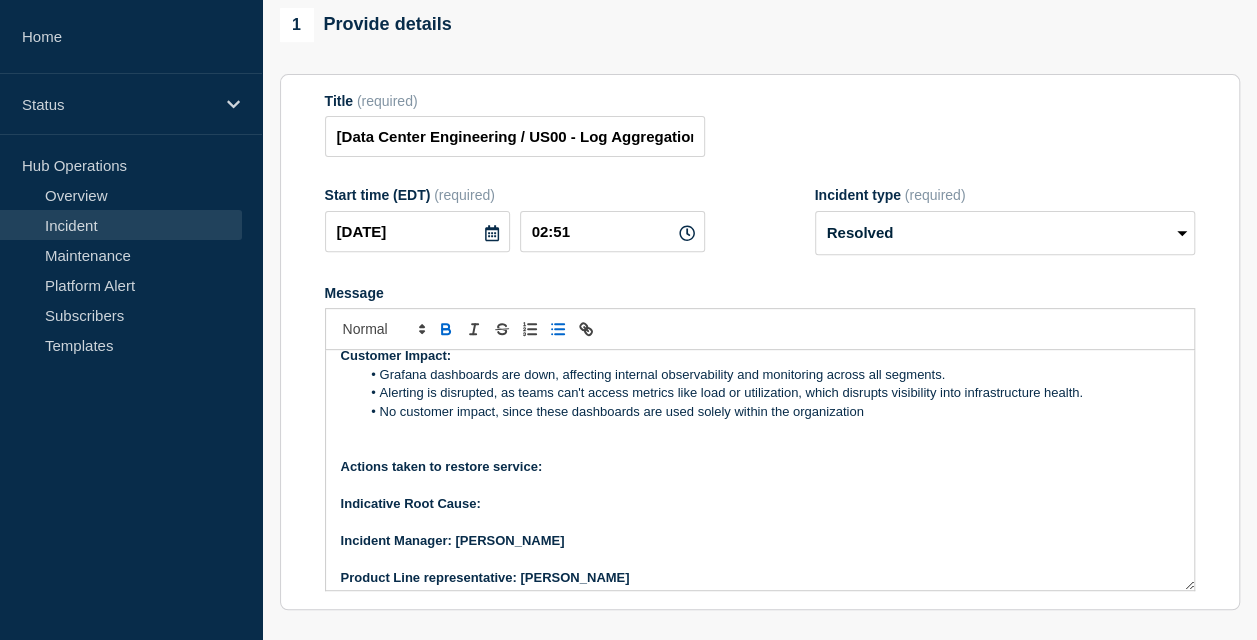 click on "Actions taken to restore service:" at bounding box center [760, 467] 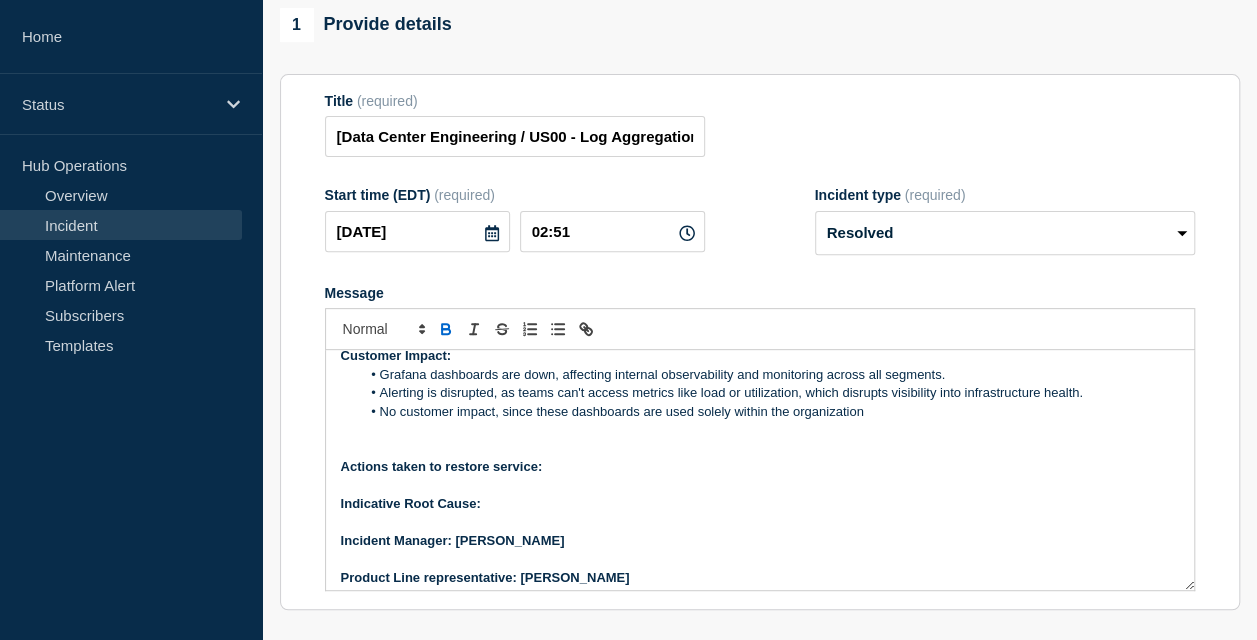 scroll, scrollTop: 190, scrollLeft: 0, axis: vertical 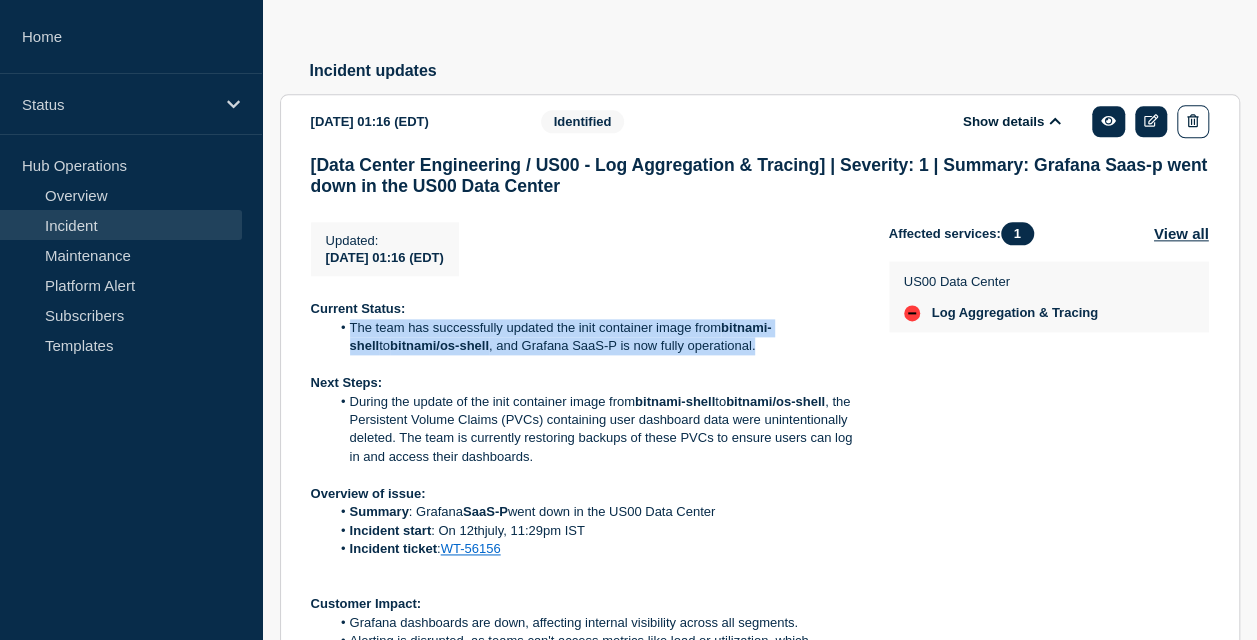 drag, startPoint x: 351, startPoint y: 389, endPoint x: 730, endPoint y: 405, distance: 379.3376 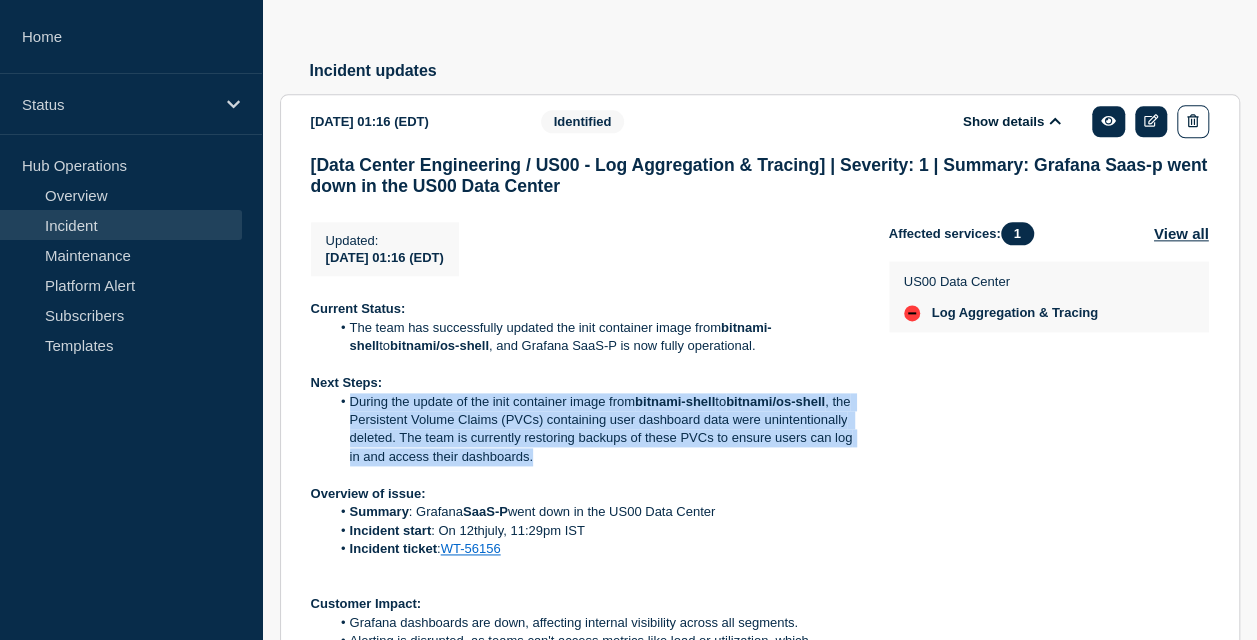 drag, startPoint x: 343, startPoint y: 460, endPoint x: 661, endPoint y: 518, distance: 323.24603 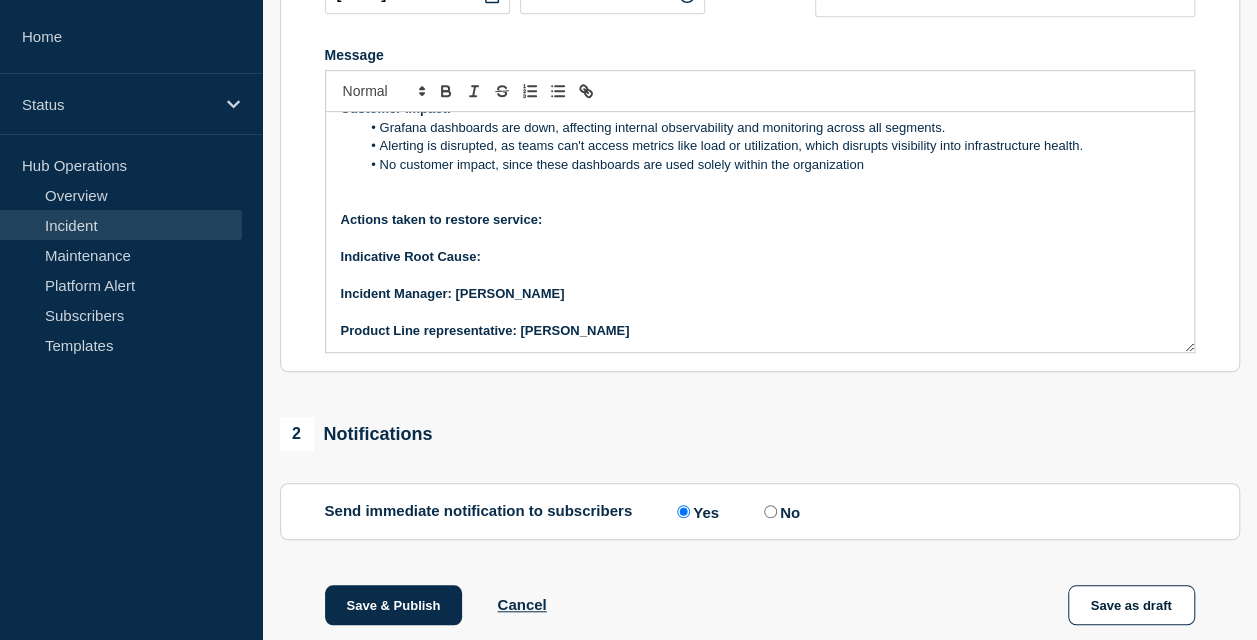 scroll, scrollTop: 485, scrollLeft: 0, axis: vertical 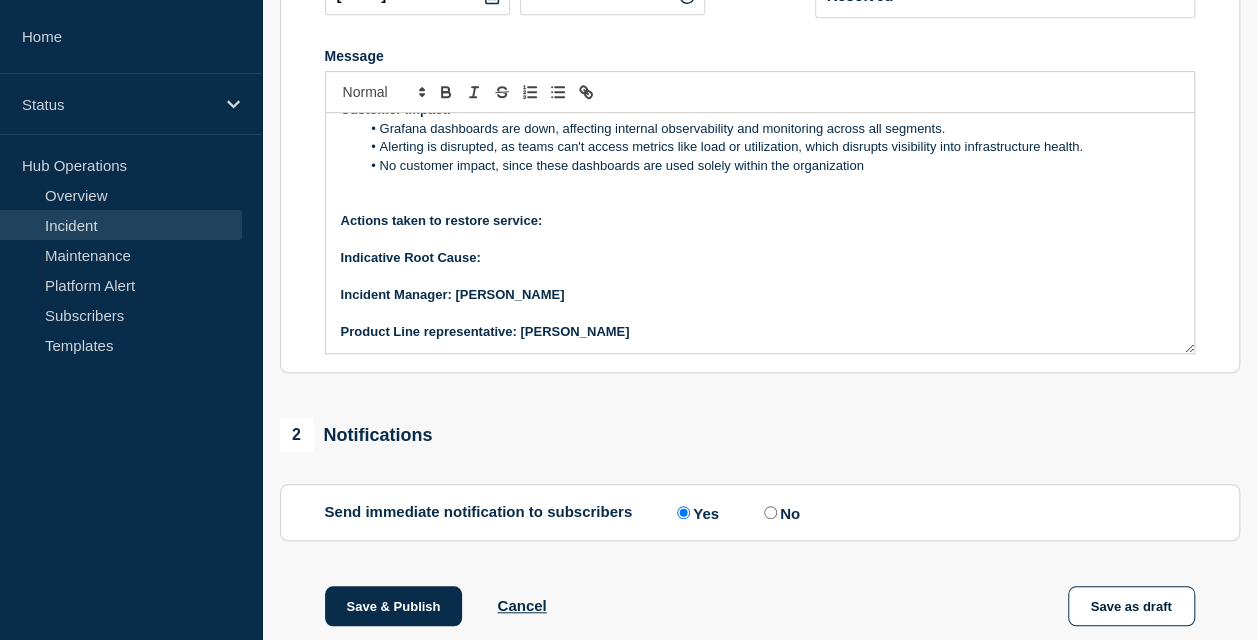 click on "Actions taken to restore service:" at bounding box center (760, 221) 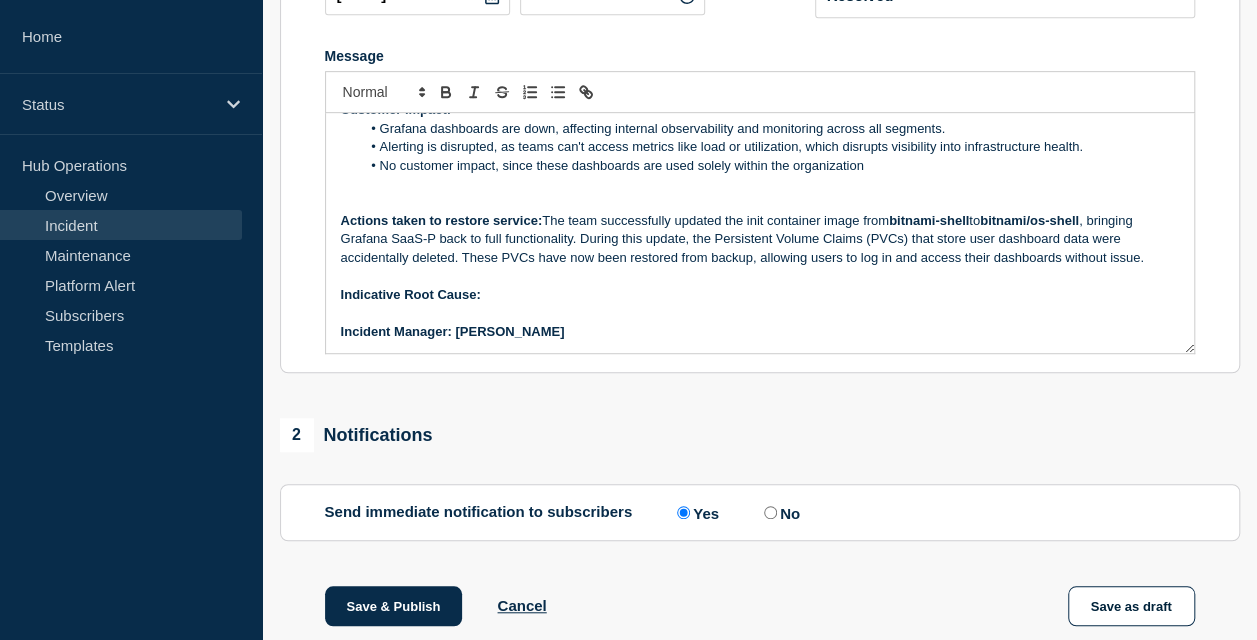 click on "Indicative Root Cause:" at bounding box center [760, 295] 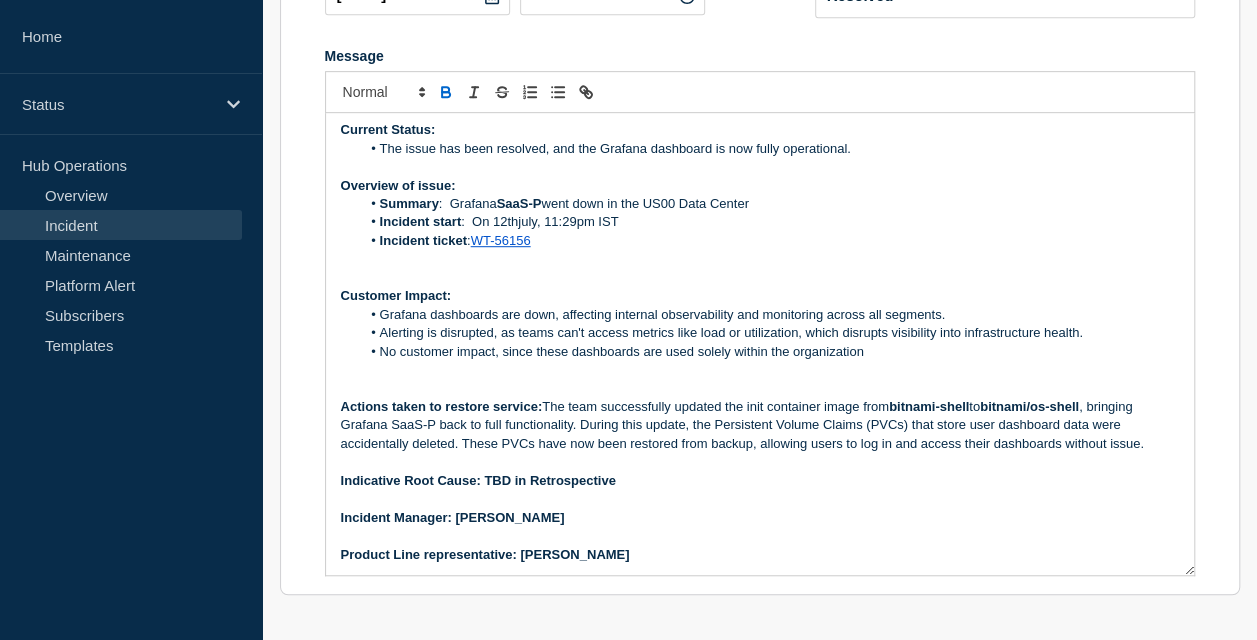 scroll, scrollTop: 0, scrollLeft: 0, axis: both 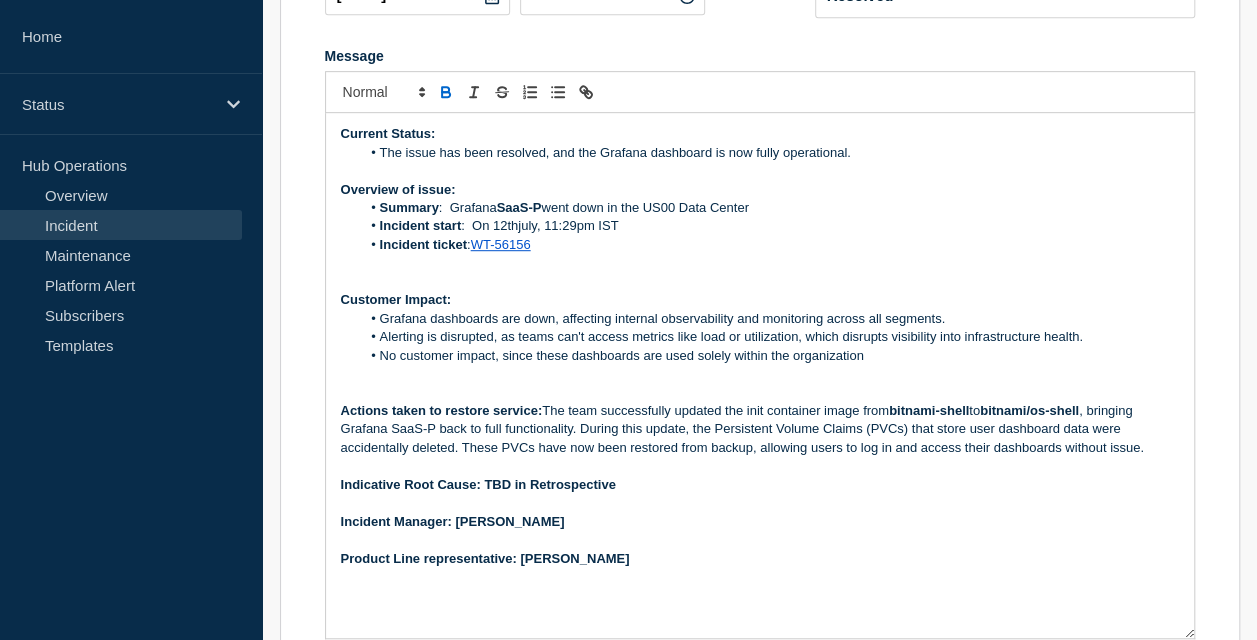 drag, startPoint x: 1191, startPoint y: 406, endPoint x: 1246, endPoint y: 691, distance: 290.2585 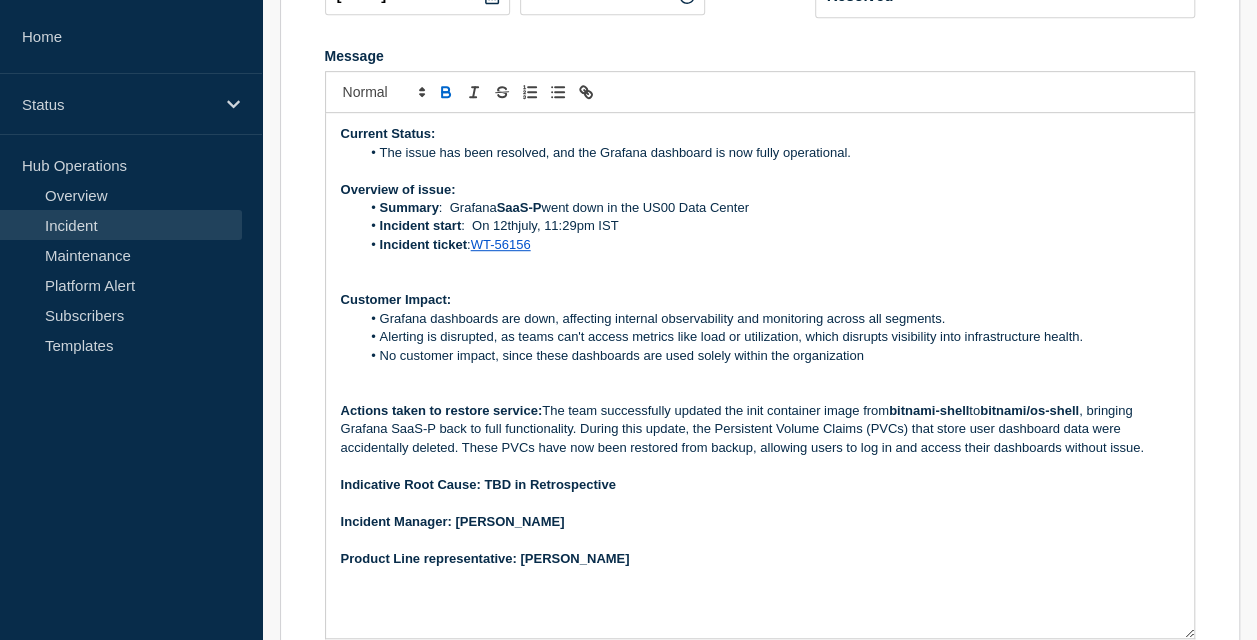 click on "Home Status Hub Operations Overview  Incident  Maintenance  Platform Alert  Subscribers  Templates  Status Primary Hub View Status Page  Bottomline Technologies  kuldeep.singh@bottomline.com Update incident: [Data Center Engineering / US00 - Log Aggregation & Tracing] | Severity: 1 | Summary: Grafana Saas-p went down in the US00 Data Center [Incident] General use template - Resolved Cancel 1  Provide details  Title  (required) [Data Center Engineering / US00 - Log Aggregation & Tracing] | Severity: 1 | Summary: Grafana Saas-p went down in the US00 Data Center Start time (EDT)  (required) 2025-07-13 02:51 Incident type  (required) Select option Investigating Identified Monitoring Resolved Message  Current Status: The issue has been resolved, and the Grafana dashboard is now fully operational. Overview of issue:  Summary :  Grafana  SaaS-P  went down in the US00 Data Center Incident start :  On 12thjuly, 11:29pm IST Incident ticket :  WT-56156 Customer Impact: Actions taken to restore service:   to  2  No" at bounding box center (628, -165) 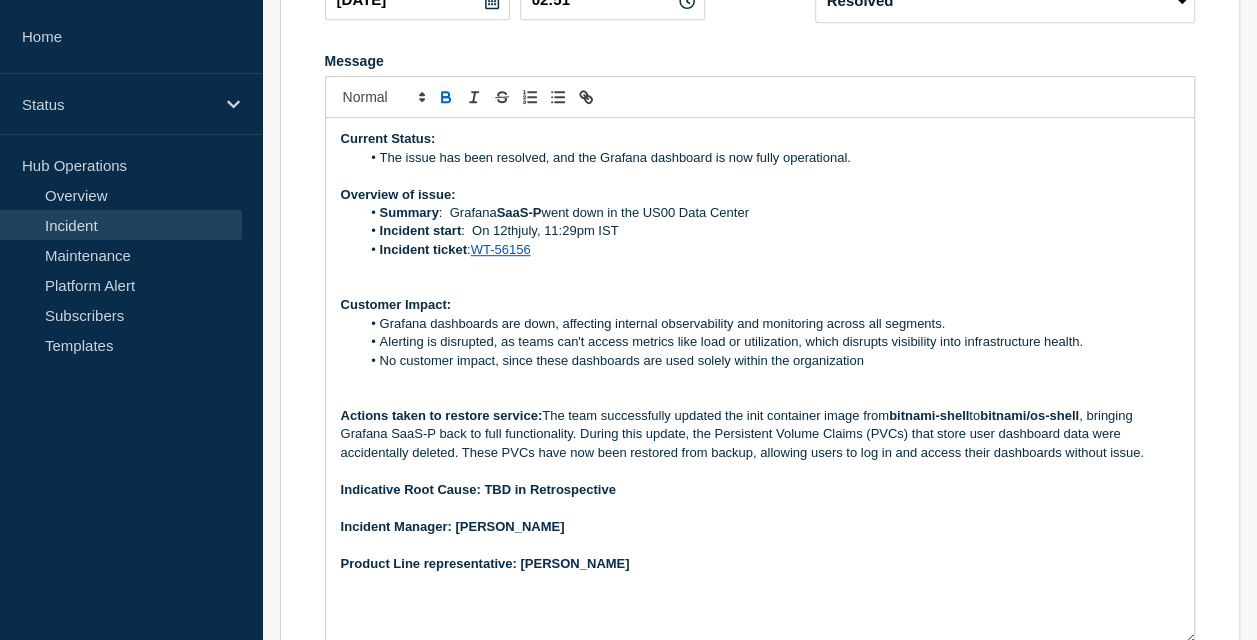 scroll, scrollTop: 481, scrollLeft: 0, axis: vertical 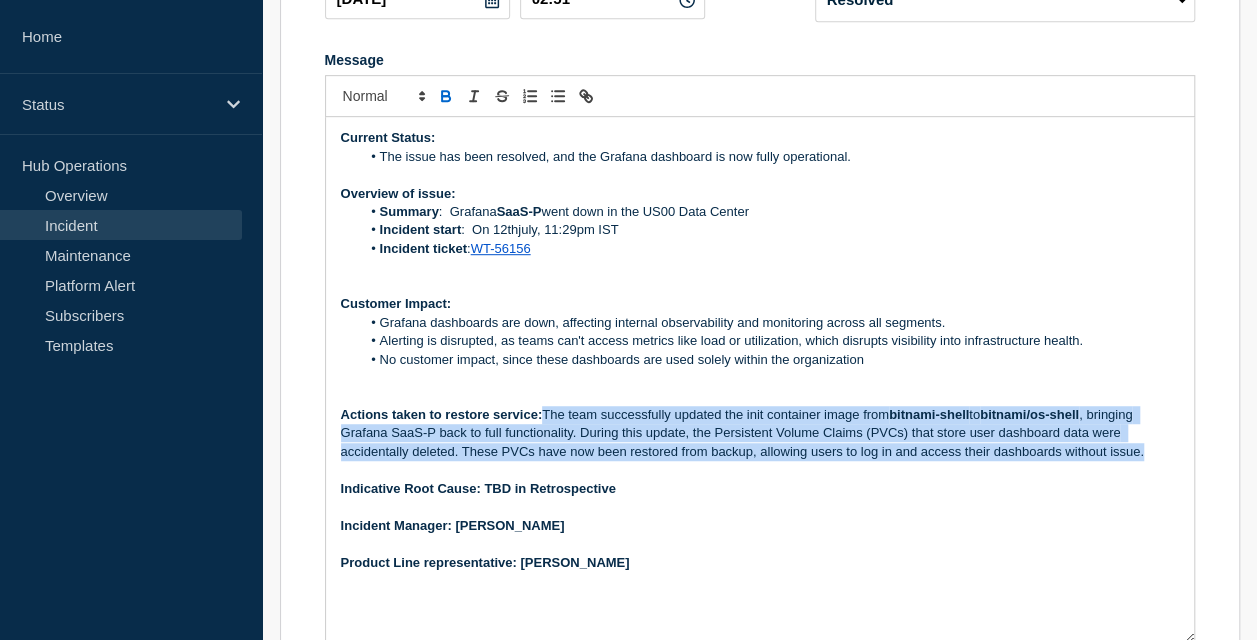 drag, startPoint x: 542, startPoint y: 468, endPoint x: 1141, endPoint y: 514, distance: 600.7637 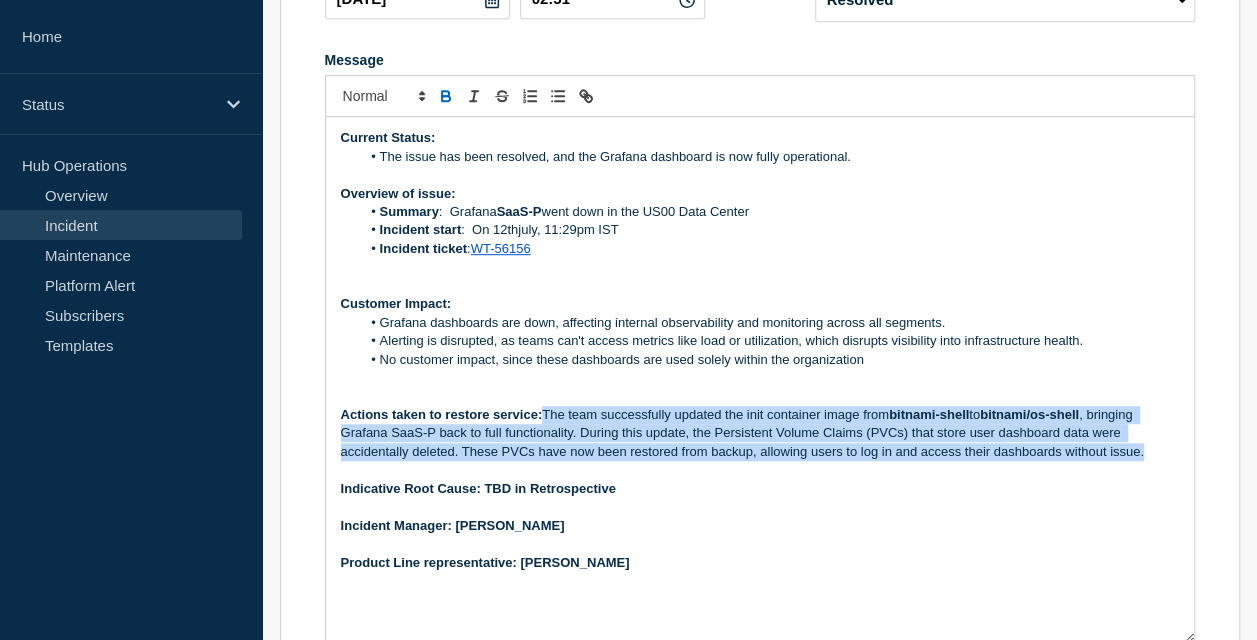 click on "Actions taken to restore service:  The team successfully updated the init container image from  bitnami-shell  to  bitnami/os-shell , bringing Grafana SaaS-P back to full functionality. During this update, the Persistent Volume Claims (PVCs) that store user dashboard data were accidentally deleted. These PVCs have now been restored from backup, allowing users to log in and access their dashboards without issue." at bounding box center (760, 433) 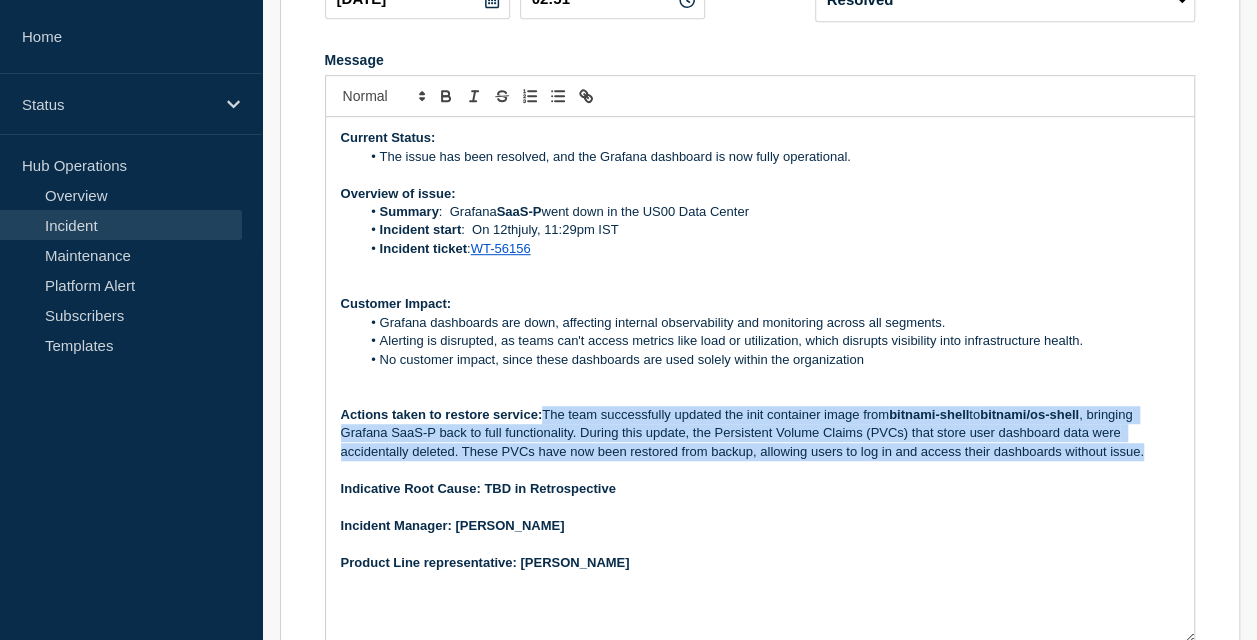 copy on "The team successfully updated the init container image from  bitnami-shell  to  bitnami/os-shell , bringing Grafana SaaS-P back to full functionality. During this update, the Persistent Volume Claims (PVCs) that store user dashboard data were accidentally deleted. These PVCs have now been restored from backup, allowing users to log in and access their dashboards without issue." 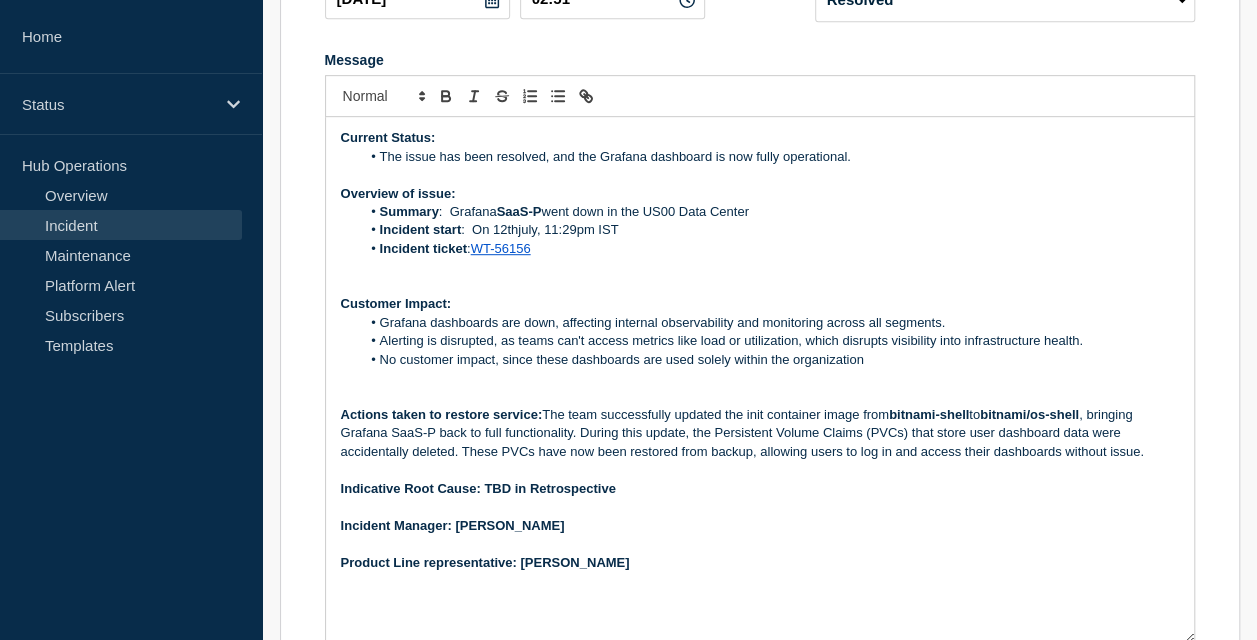 click on "No customer impact, since these dashboards are used solely within the organization" at bounding box center (769, 360) 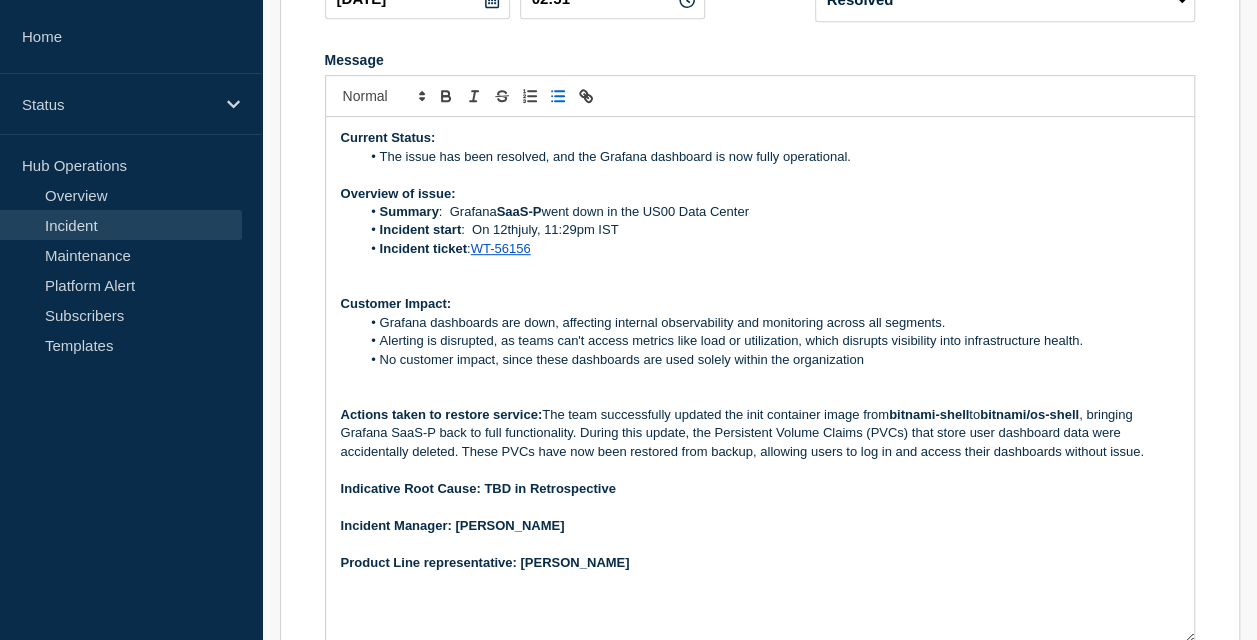 click on "Actions taken to restore service:  The team successfully updated the init container image from  bitnami-shell  to  bitnami/os-shell , bringing Grafana SaaS-P back to full functionality. During this update, the Persistent Volume Claims (PVCs) that store user dashboard data were accidentally deleted. These PVCs have now been restored from backup, allowing users to log in and access their dashboards without issue." at bounding box center [760, 433] 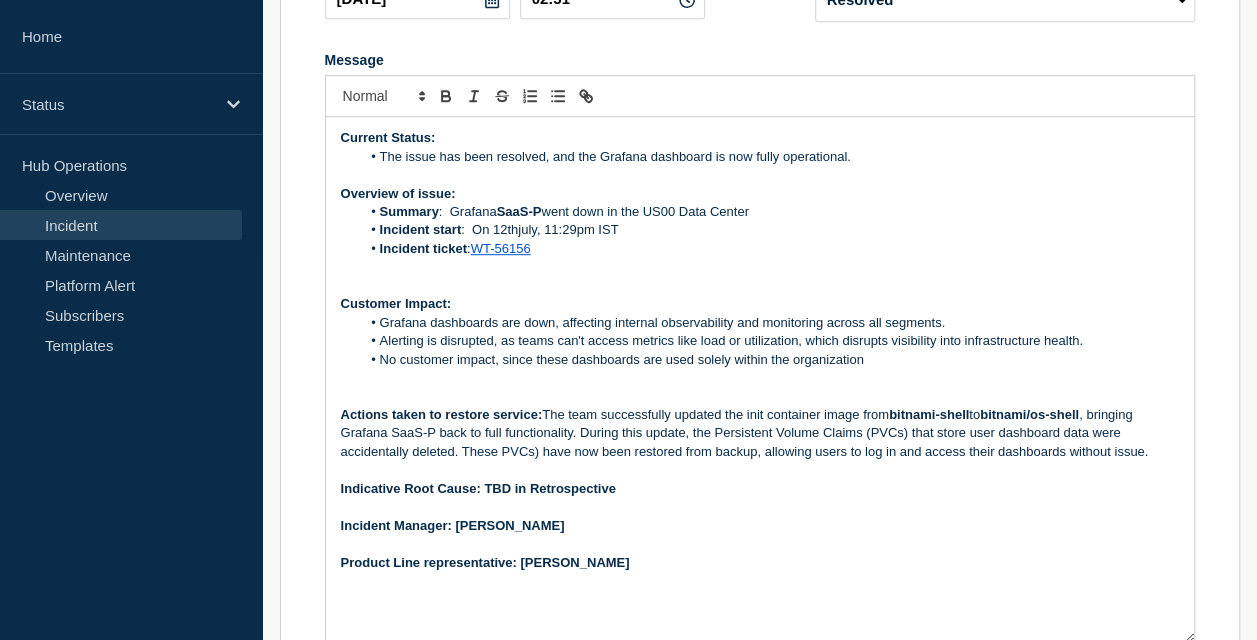 click on "Actions taken to restore service:  The team successfully updated the init container image from  bitnami-shell  to  bitnami/os-shell , bringing Grafana SaaS-P back to full functionality. During this update, the Persistent Volume Claims (PVCs) that store user dashboard data were accidentally deleted. These PVCs) have now been restored from backup, allowing users to log in and access their dashboards without issue." at bounding box center (760, 433) 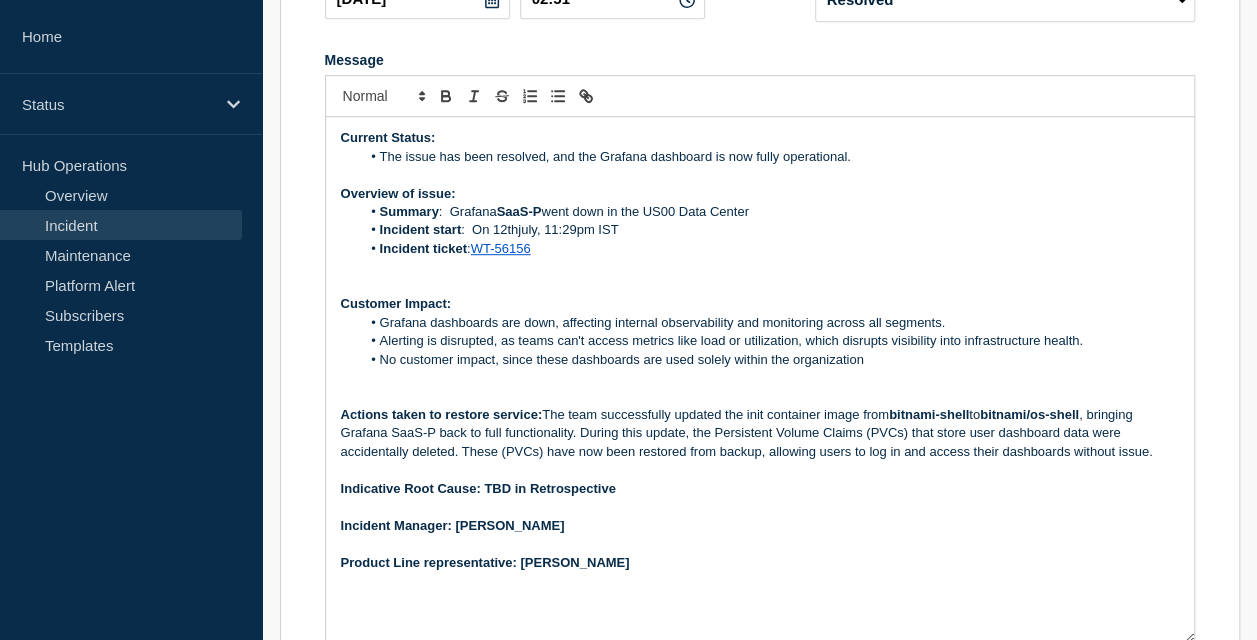 click on "Actions taken to restore service:  The team successfully updated the init container image from  bitnami-shell  to  bitnami/os-shell , bringing Grafana SaaS-P back to full functionality. During this update, the Persistent Volume Claims (PVCs) that store user dashboard data were accidentally deleted. These (PVCs) have now been restored from backup, allowing users to log in and access their dashboards without issue." at bounding box center [760, 433] 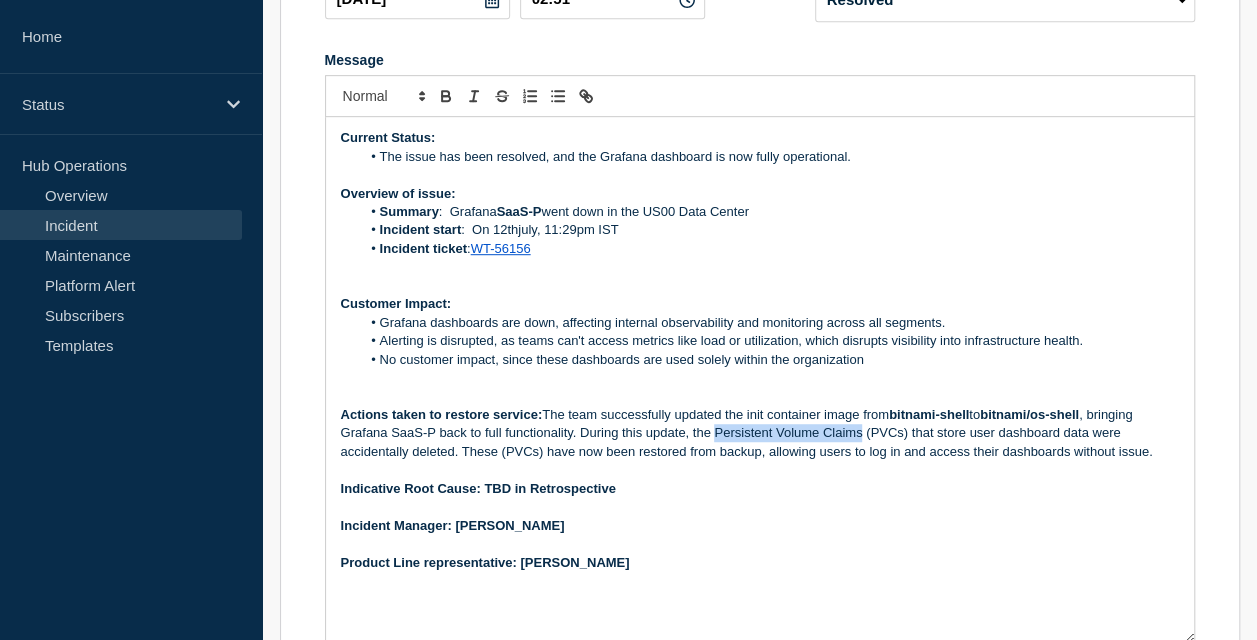 drag, startPoint x: 861, startPoint y: 492, endPoint x: 715, endPoint y: 487, distance: 146.08559 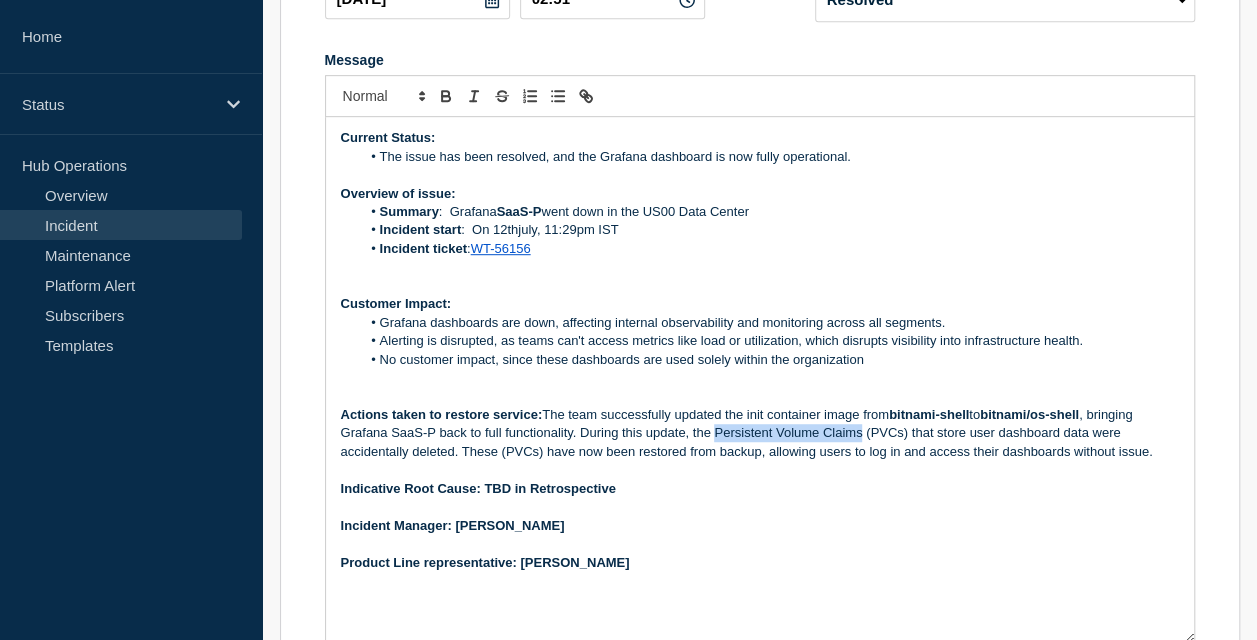 click on "Actions taken to restore service:  The team successfully updated the init container image from  bitnami-shell  to  bitnami/os-shell , bringing Grafana SaaS-P back to full functionality. During this update, the Persistent Volume Claims (PVCs) that store user dashboard data were accidentally deleted. These (PVCs) have now been restored from backup, allowing users to log in and access their dashboards without issue." at bounding box center [760, 433] 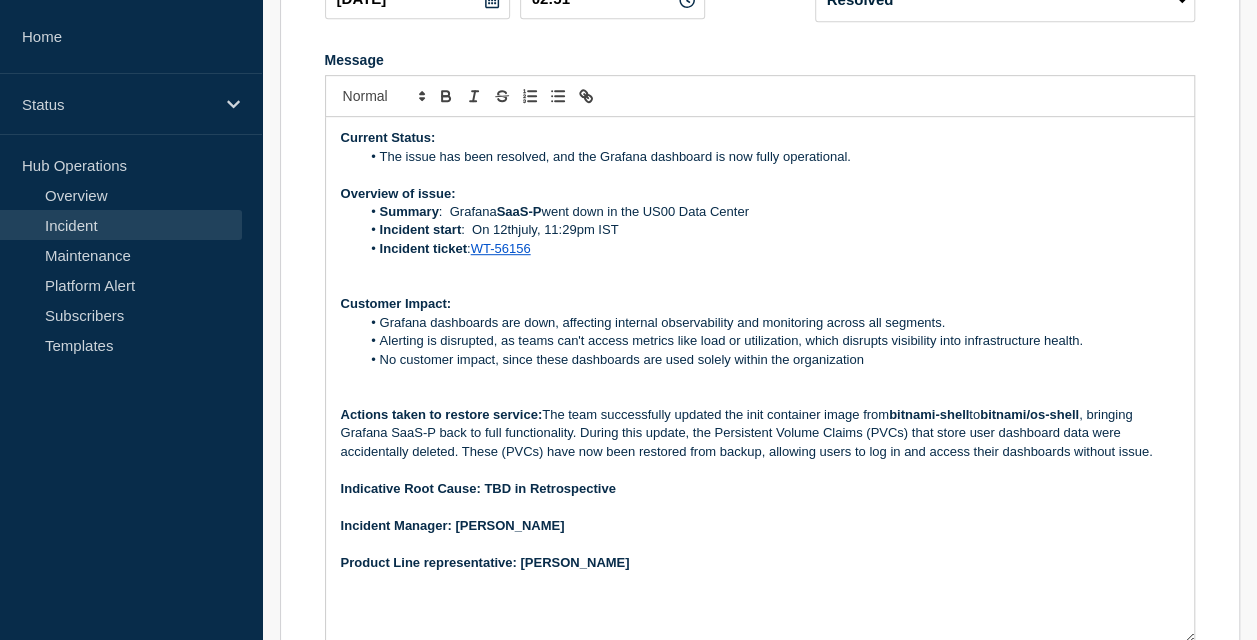 click on "Actions taken to restore service:  The team successfully updated the init container image from  bitnami-shell  to  bitnami/os-shell , bringing Grafana SaaS-P back to full functionality. During this update, the Persistent Volume Claims (PVCs) that store user dashboard data were accidentally deleted. These (PVCs) have now been restored from backup, allowing users to log in and access their dashboards without issue." at bounding box center (760, 433) 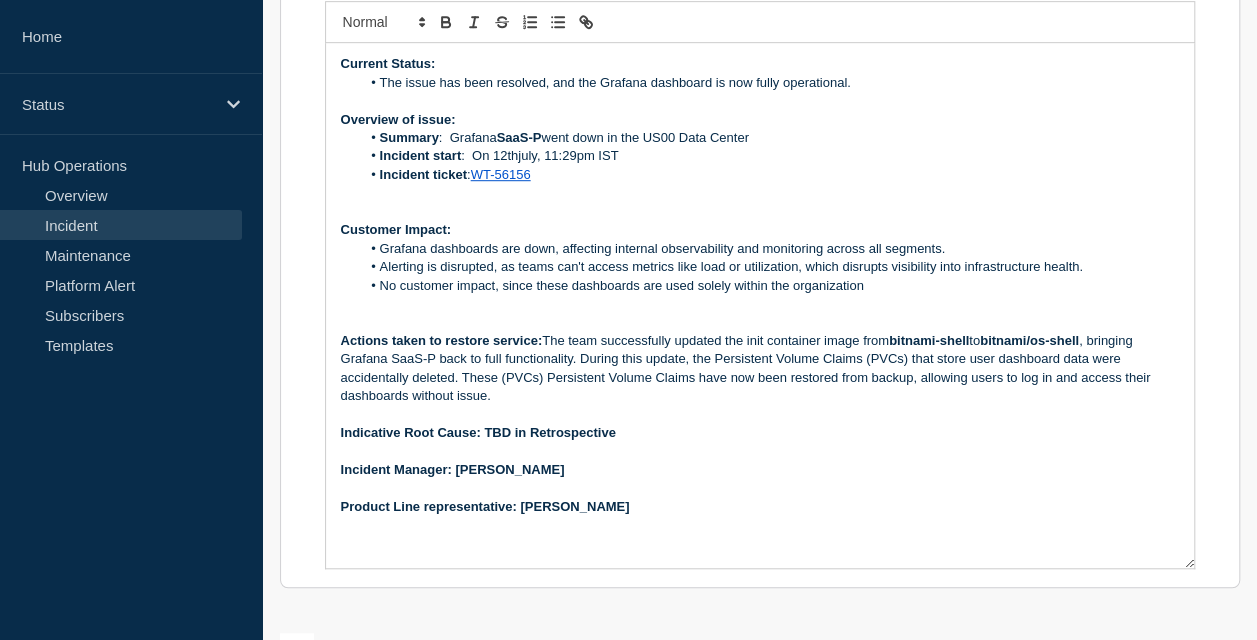 scroll, scrollTop: 600, scrollLeft: 0, axis: vertical 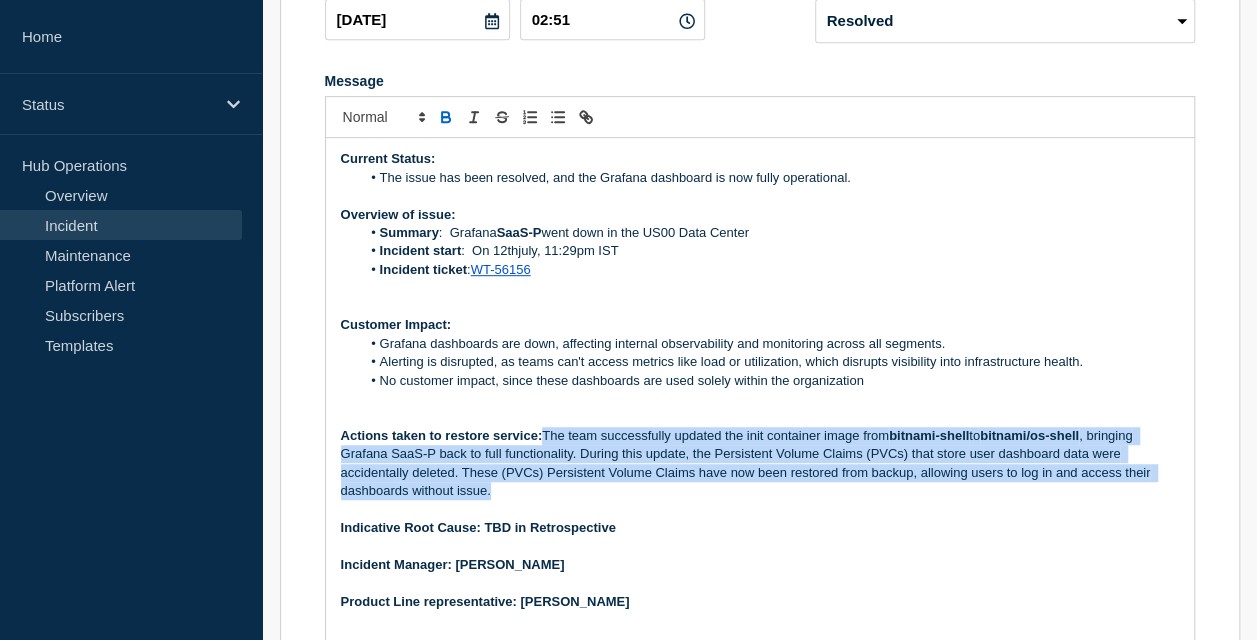 drag, startPoint x: 546, startPoint y: 486, endPoint x: 552, endPoint y: 541, distance: 55.326305 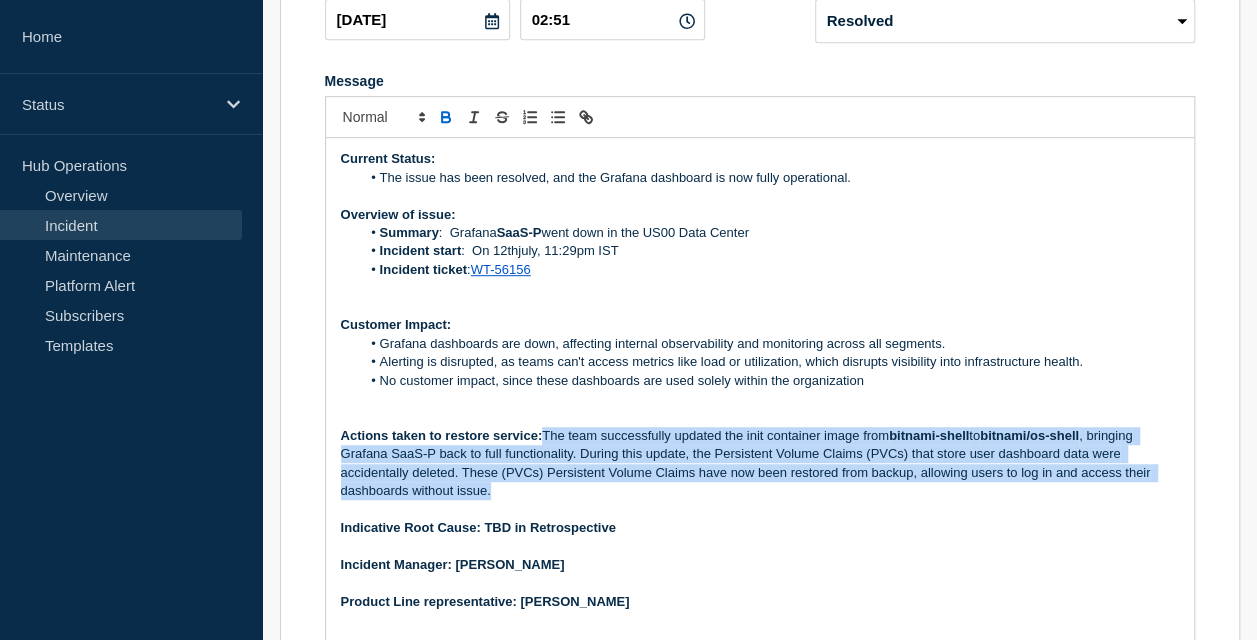 click on "Actions taken to restore service:  The team successfully updated the init container image from  bitnami-shell  to  bitnami/os-shell , bringing Grafana SaaS-P back to full functionality. During this update, the Persistent Volume Claims (PVCs) that store user dashboard data were accidentally deleted. These (PVCs) Persistent Volume Claims have now been restored from backup, allowing users to log in and access their dashboards without issue." at bounding box center [760, 464] 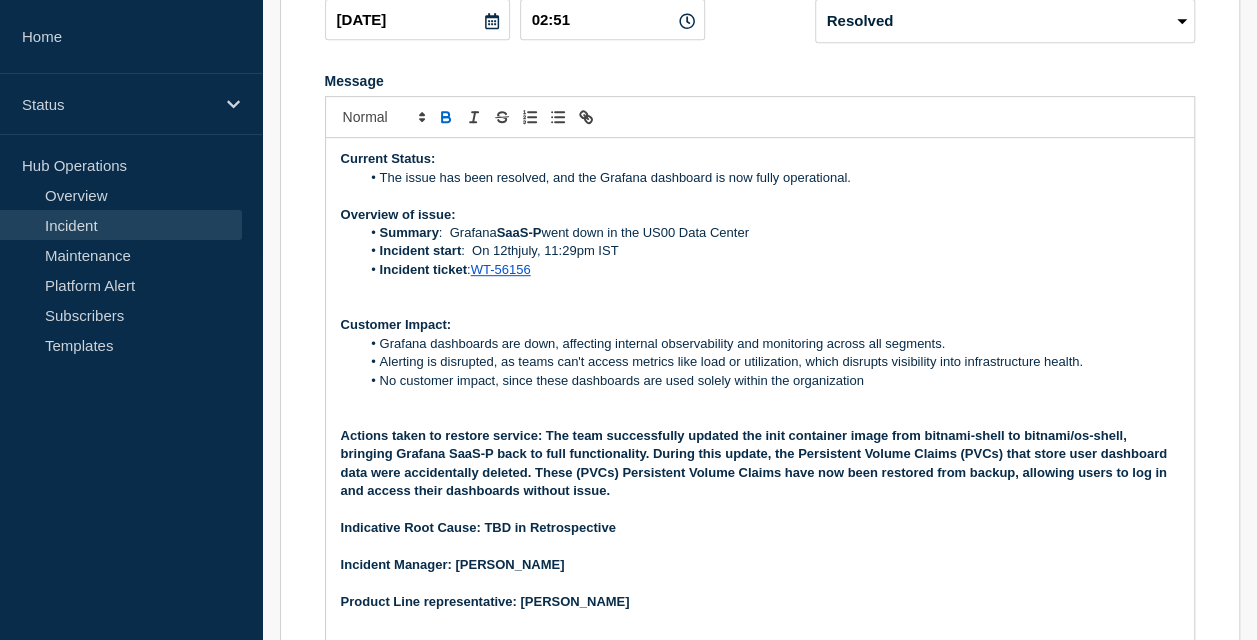 click at bounding box center (760, 510) 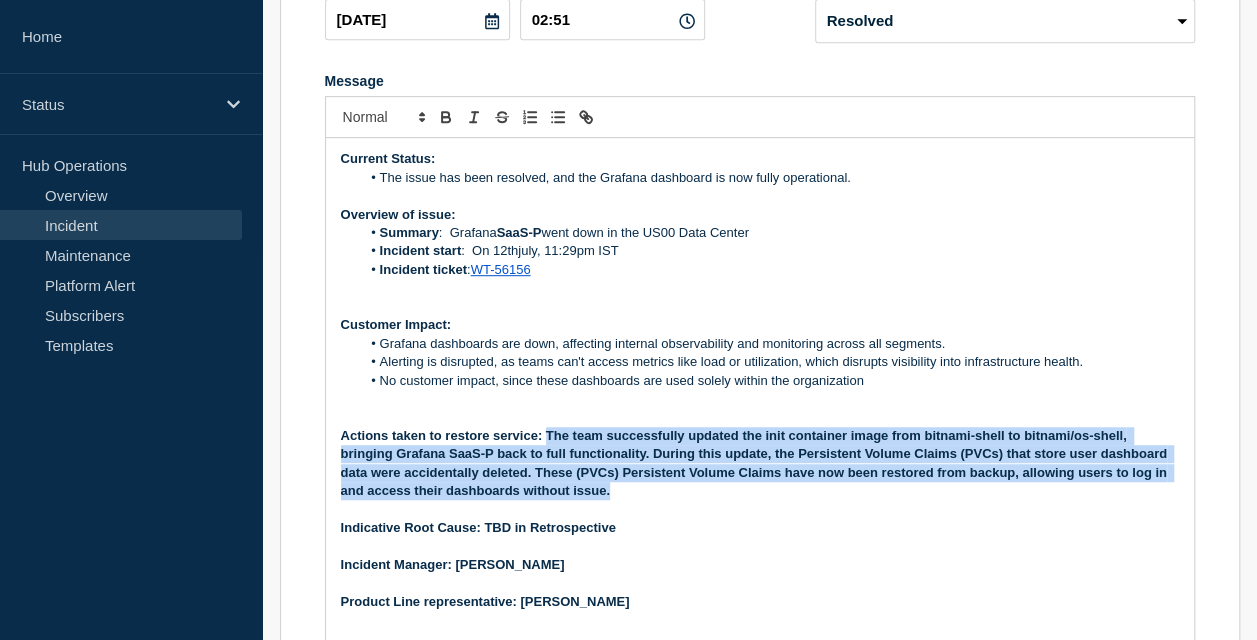 drag, startPoint x: 548, startPoint y: 486, endPoint x: 610, endPoint y: 548, distance: 87.681244 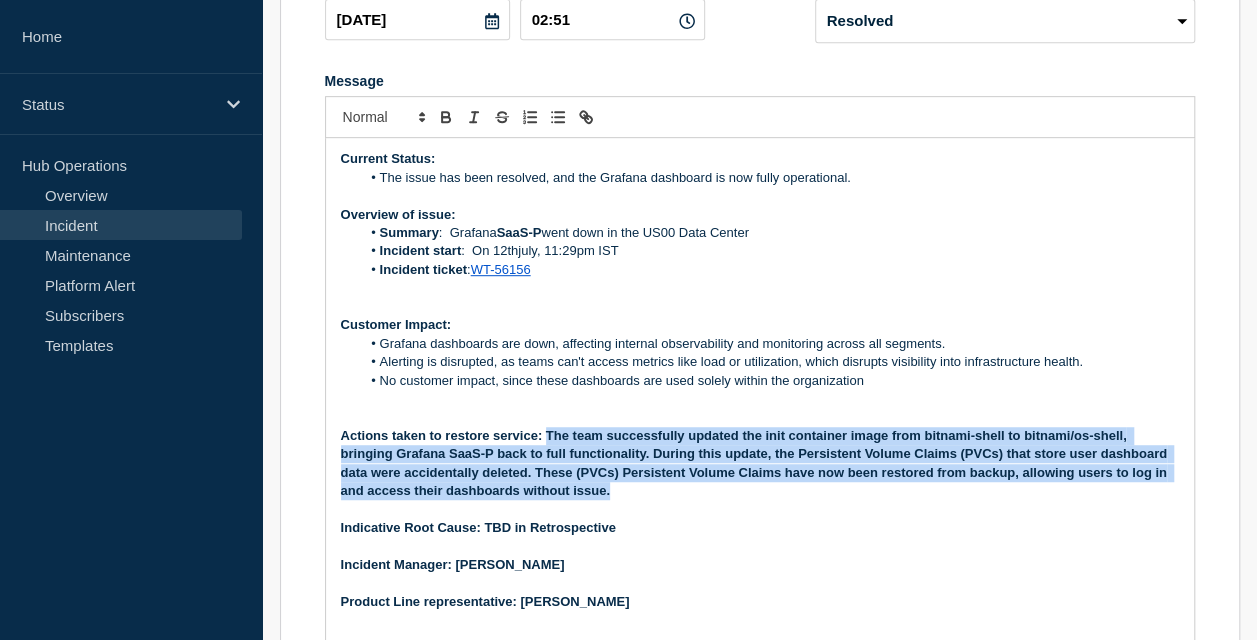 click on "Actions taken to restore service: The team successfully updated the init container image from bitnami-shell to bitnami/os-shell, bringing Grafana SaaS-P back to full functionality. During this update, the Persistent Volume Claims (PVCs) that store user dashboard data were accidentally deleted. These (PVCs) Persistent Volume Claims have now been restored from backup, allowing users to log in and access their dashboards without issue." at bounding box center (760, 464) 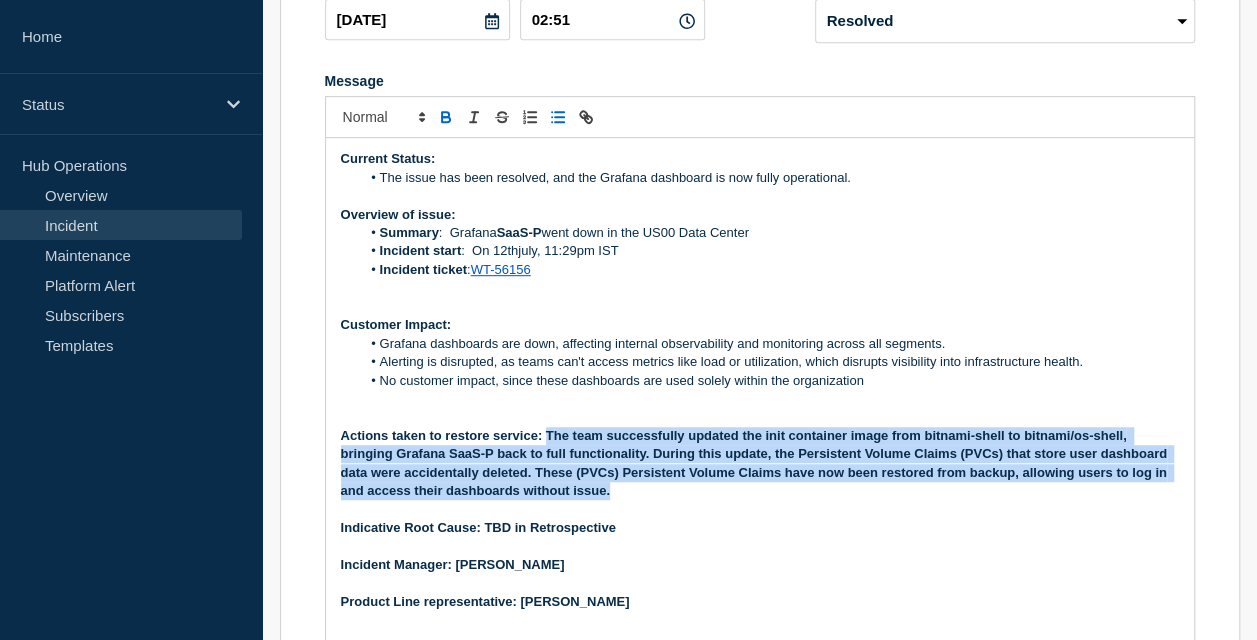 click 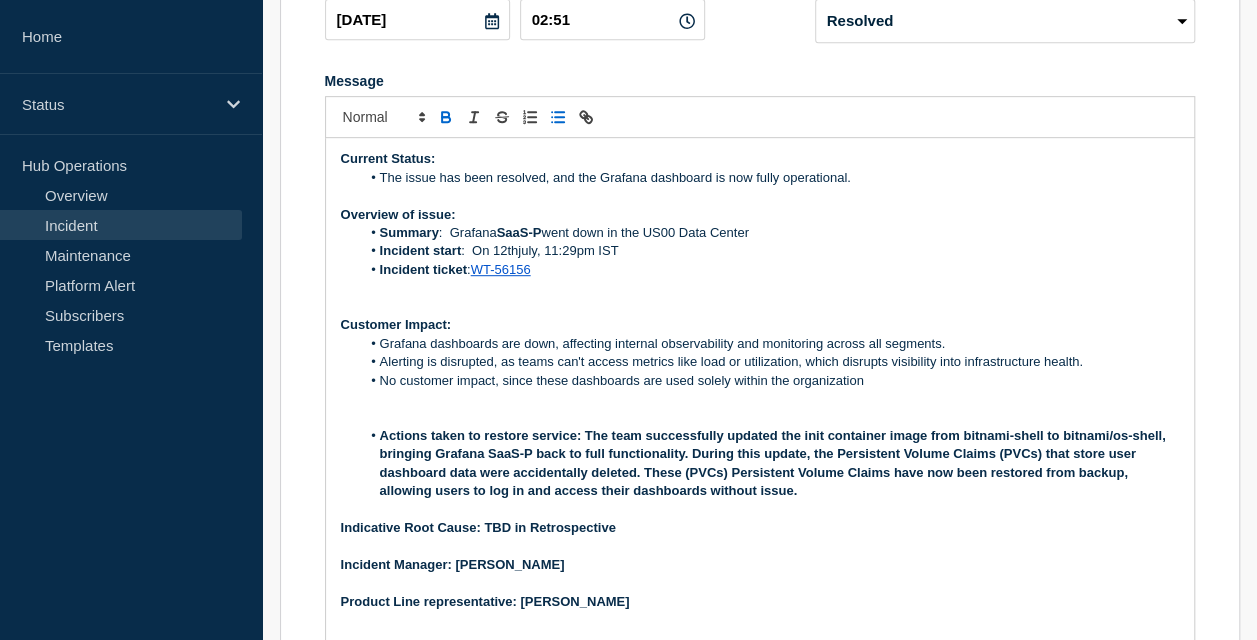 click at bounding box center (760, 418) 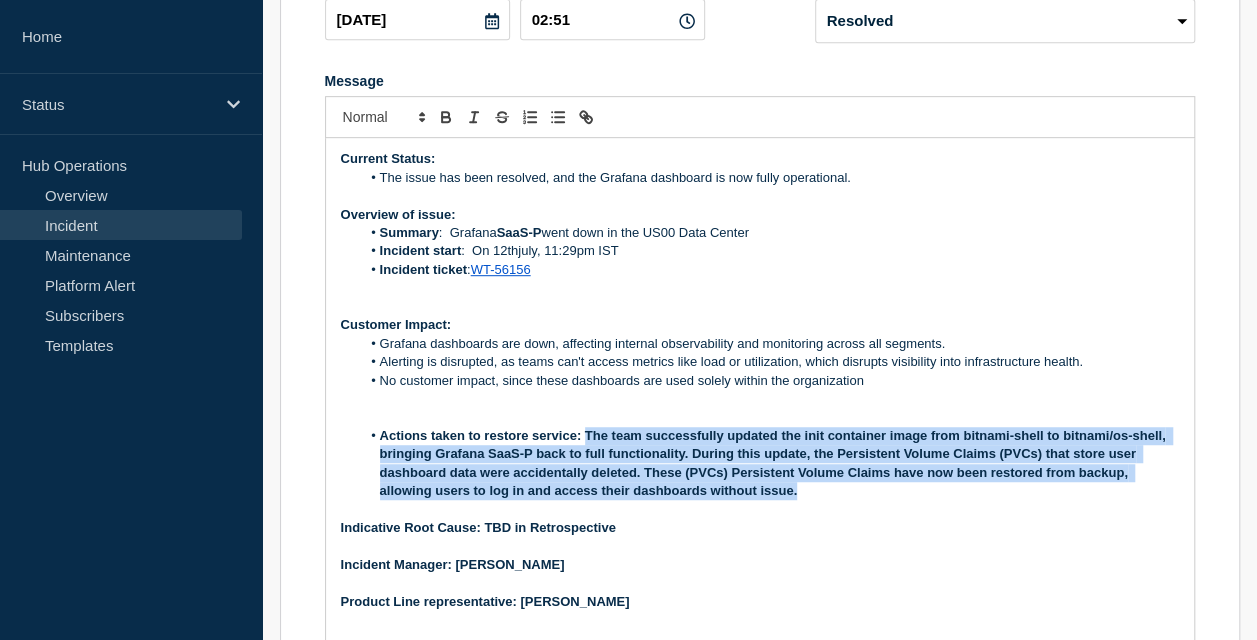 drag, startPoint x: 585, startPoint y: 490, endPoint x: 803, endPoint y: 553, distance: 226.92068 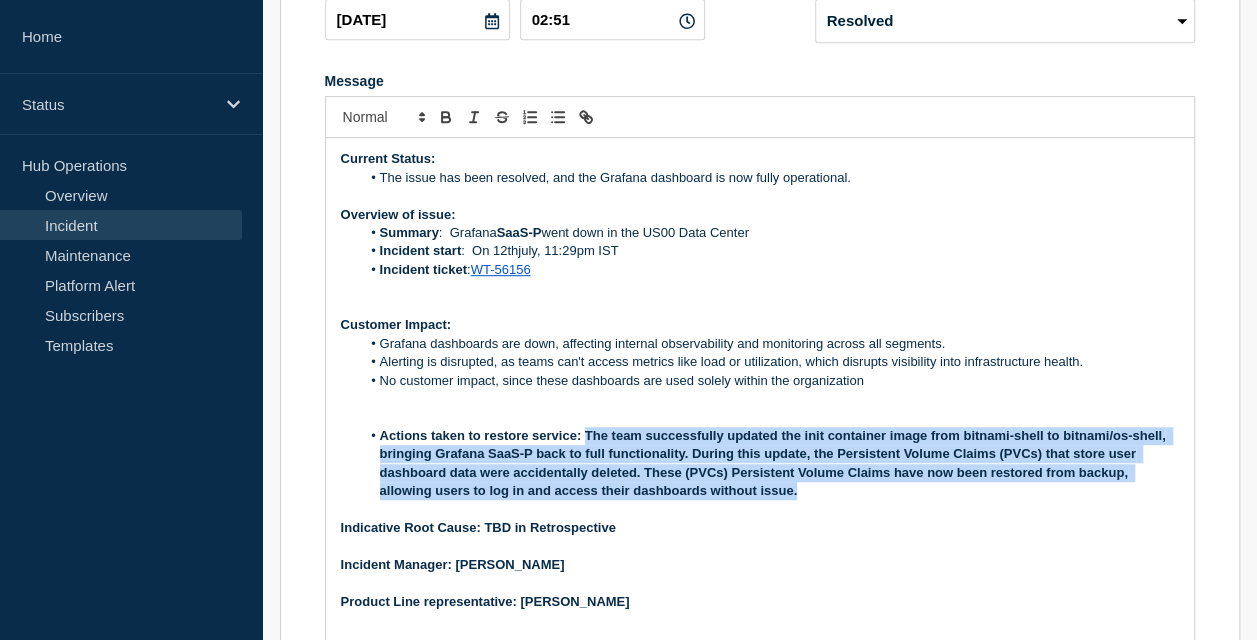 click on "Actions taken to restore service: The team successfully updated the init container image from bitnami-shell to bitnami/os-shell, bringing Grafana SaaS-P back to full functionality. During this update, the Persistent Volume Claims (PVCs) that store user dashboard data were accidentally deleted. These (PVCs) Persistent Volume Claims have now been restored from backup, allowing users to log in and access their dashboards without issue." at bounding box center (769, 464) 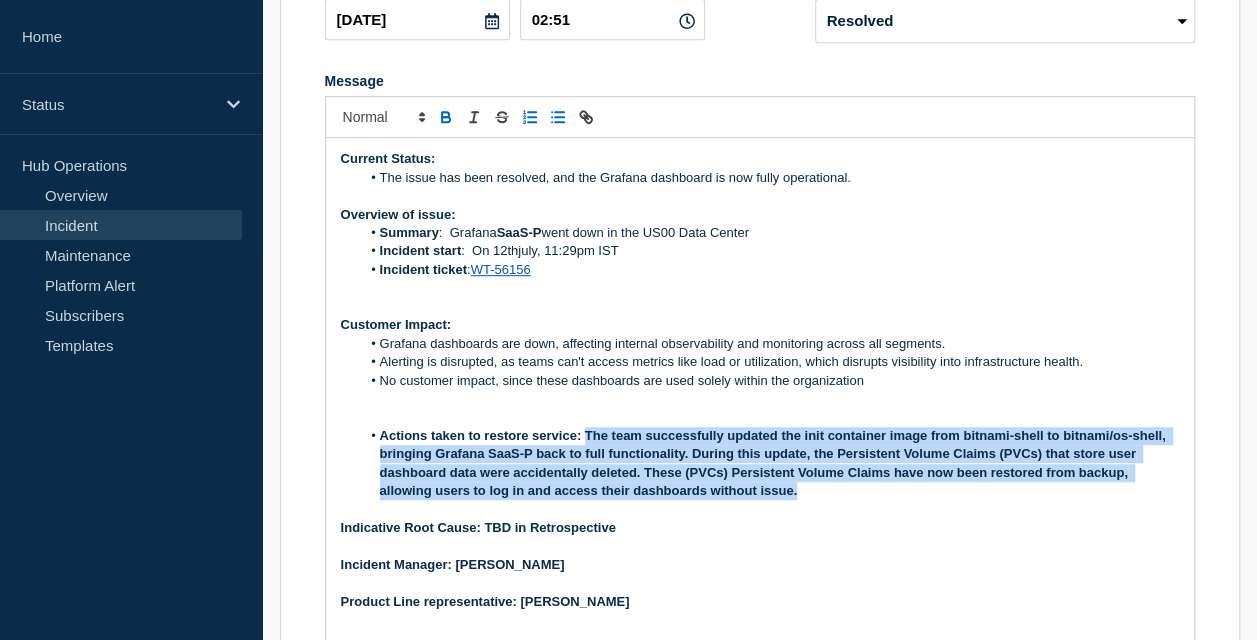 click 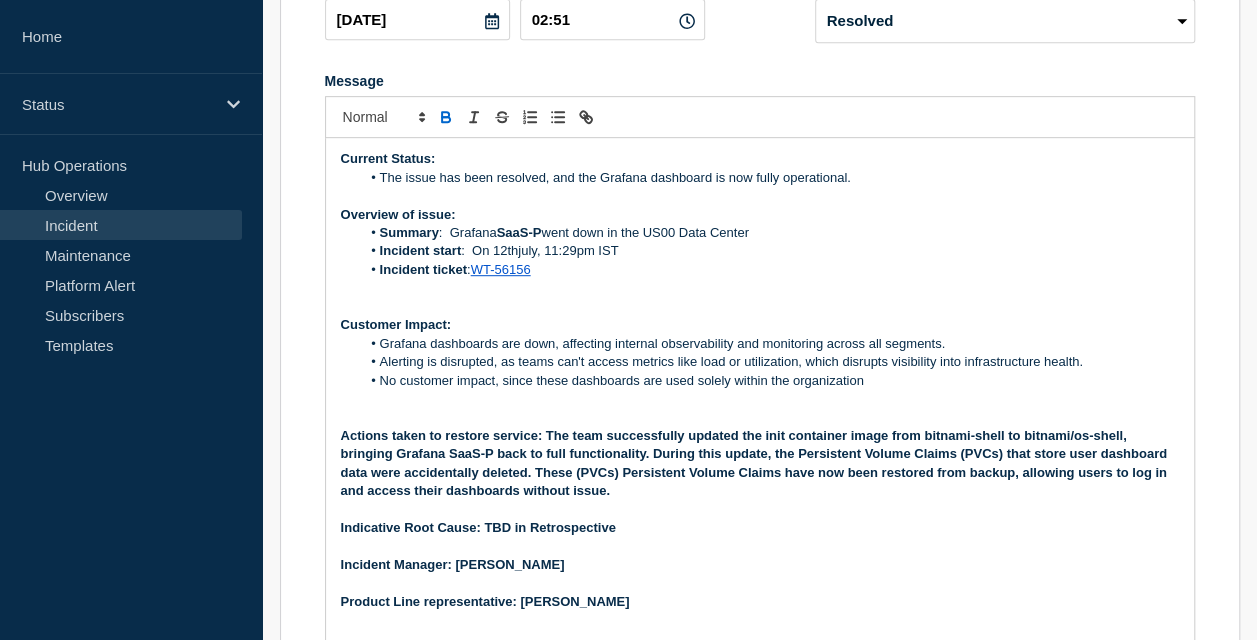click at bounding box center (760, 510) 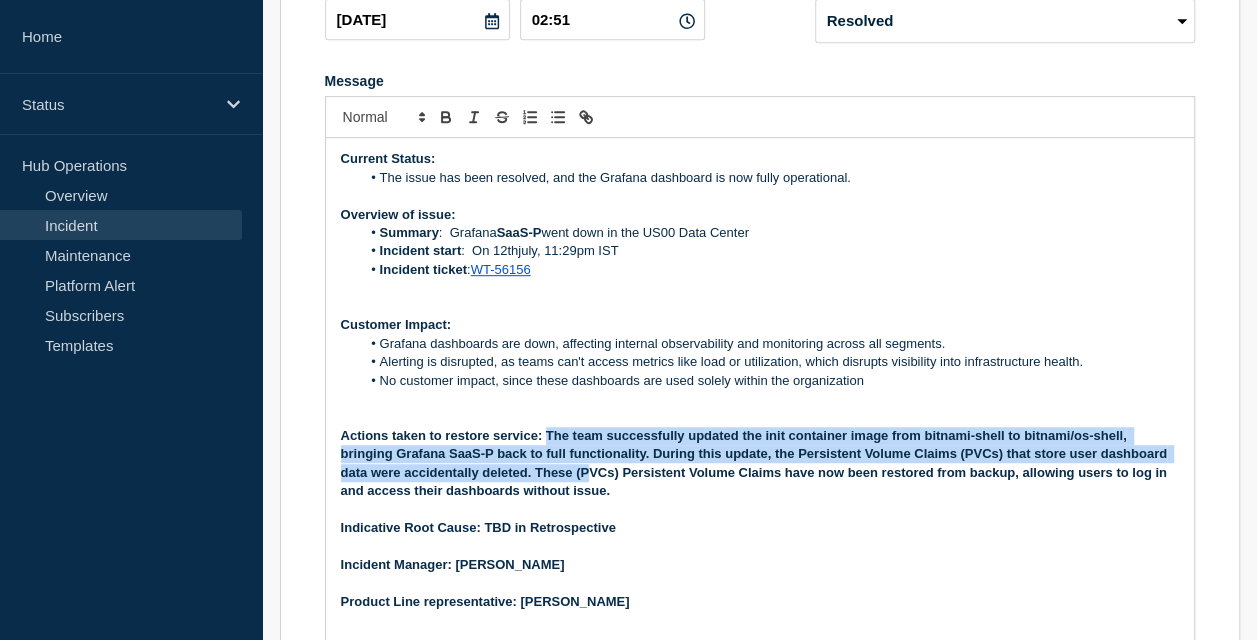 drag, startPoint x: 545, startPoint y: 489, endPoint x: 591, endPoint y: 536, distance: 65.76473 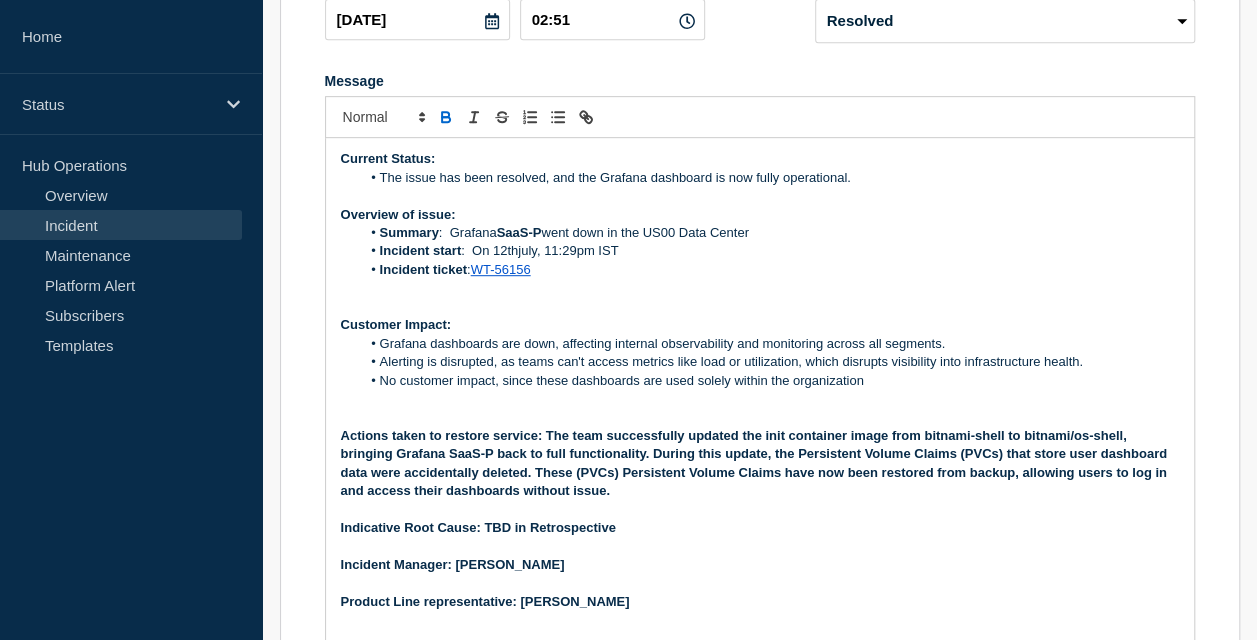 click at bounding box center (760, 510) 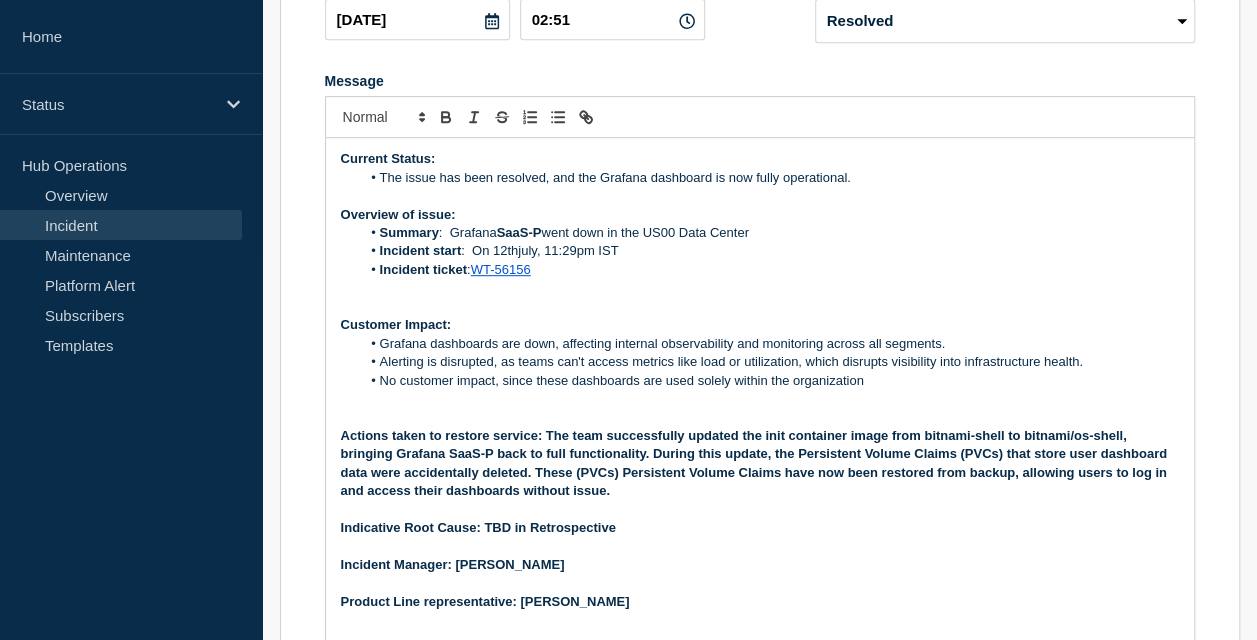 click on "Actions taken to restore service: The team successfully updated the init container image from bitnami-shell to bitnami/os-shell, bringing Grafana SaaS-P back to full functionality. During this update, the Persistent Volume Claims (PVCs) that store user dashboard data were accidentally deleted. These (PVCs) Persistent Volume Claims have now been restored from backup, allowing users to log in and access their dashboards without issue." at bounding box center [756, 463] 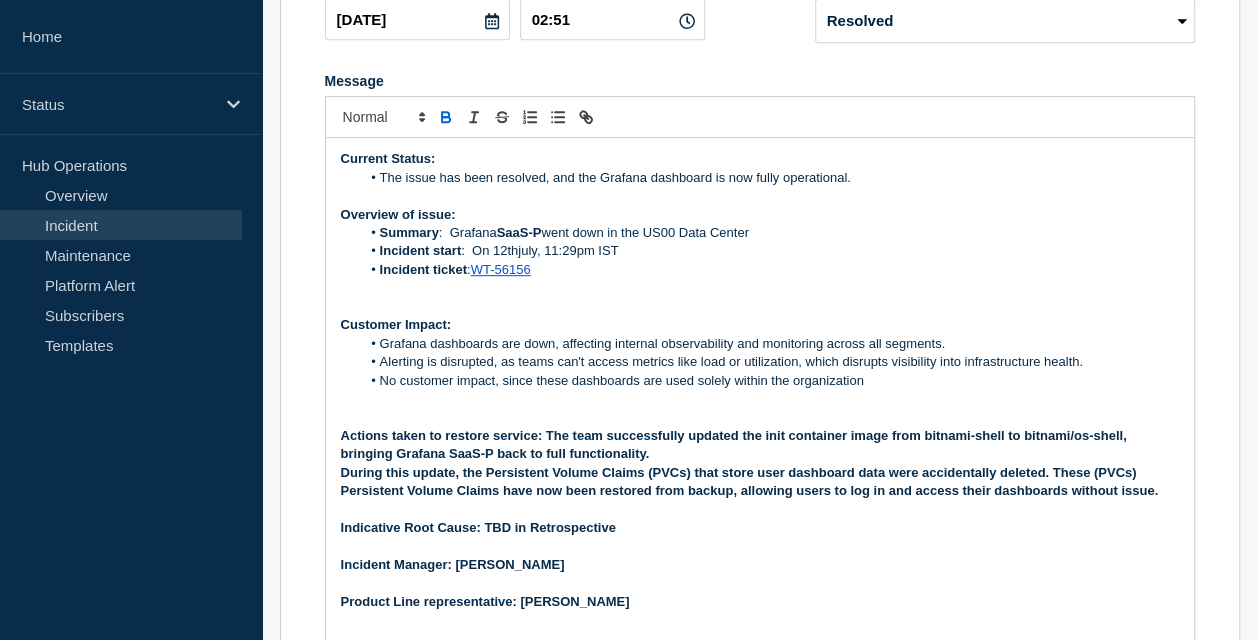 click on "During this update, the Persistent Volume Claims (PVCs) that store user dashboard data were accidentally deleted. These (PVCs) Persistent Volume Claims have now been restored from backup, allowing users to log in and access their dashboards without issue." at bounding box center [760, 482] 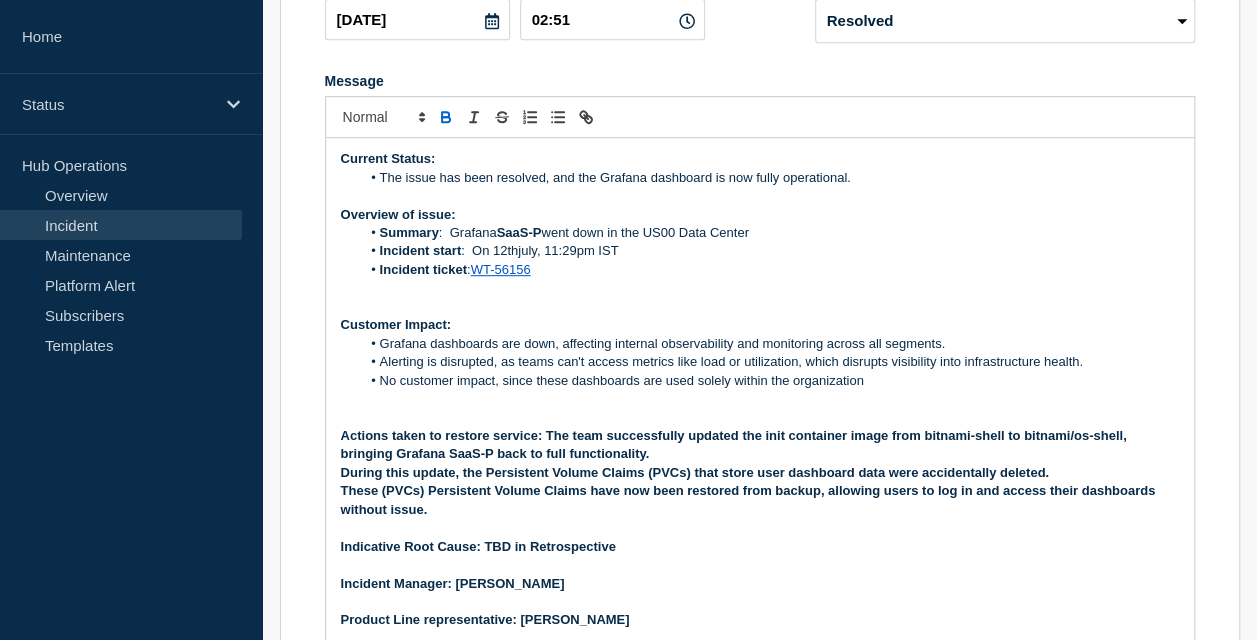 click at bounding box center (760, 418) 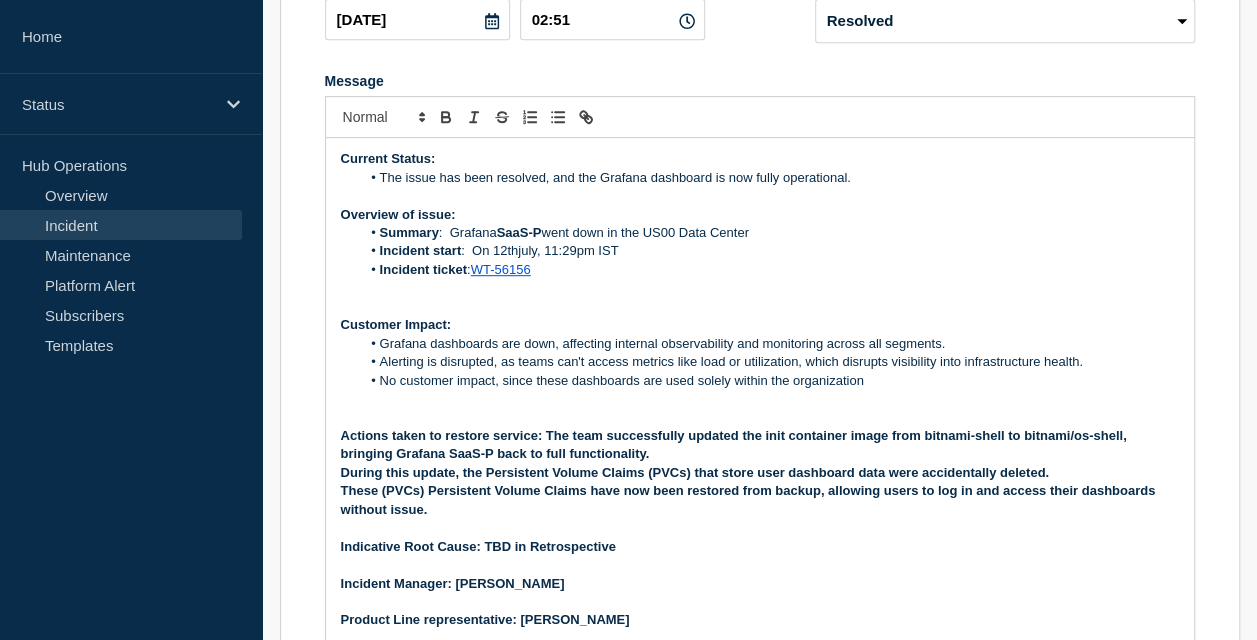 drag, startPoint x: 544, startPoint y: 488, endPoint x: 571, endPoint y: 562, distance: 78.77182 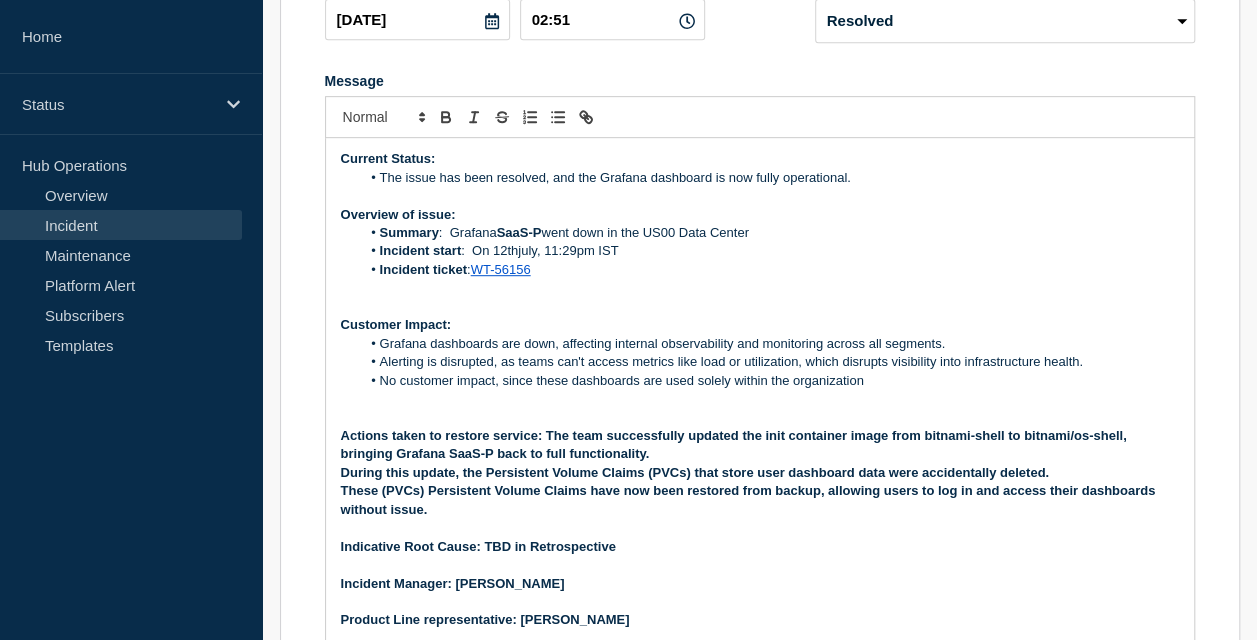 click on "Current Status: The issue has been resolved, and the Grafana dashboard is now fully operational. Overview of issue:  Summary :  Grafana  SaaS-P  went down in the US00 Data Center Incident start :  On 12thjuly, 11:29pm IST Incident ticket :  WT-56156 Customer Impact: Grafana dashboards are down, affecting internal observability and monitoring across all segments. Alerting is disrupted, as teams can't access metrics like load or utilization, which disrupts visibility into infrastructure health. No customer impact, since these dashboards are used solely within the organization Actions taken to restore service: The team successfully updated the init container image from bitnami-shell to bitnami/os-shell, bringing Grafana SaaS-P back to full functionality.  During this update, the Persistent Volume Claims (PVCs) that store user dashboard data were accidentally deleted.  These (PVCs) Persistent Volume Claims have now been restored from backup, allowing users to log in and access their dashboards without issue." at bounding box center (760, 400) 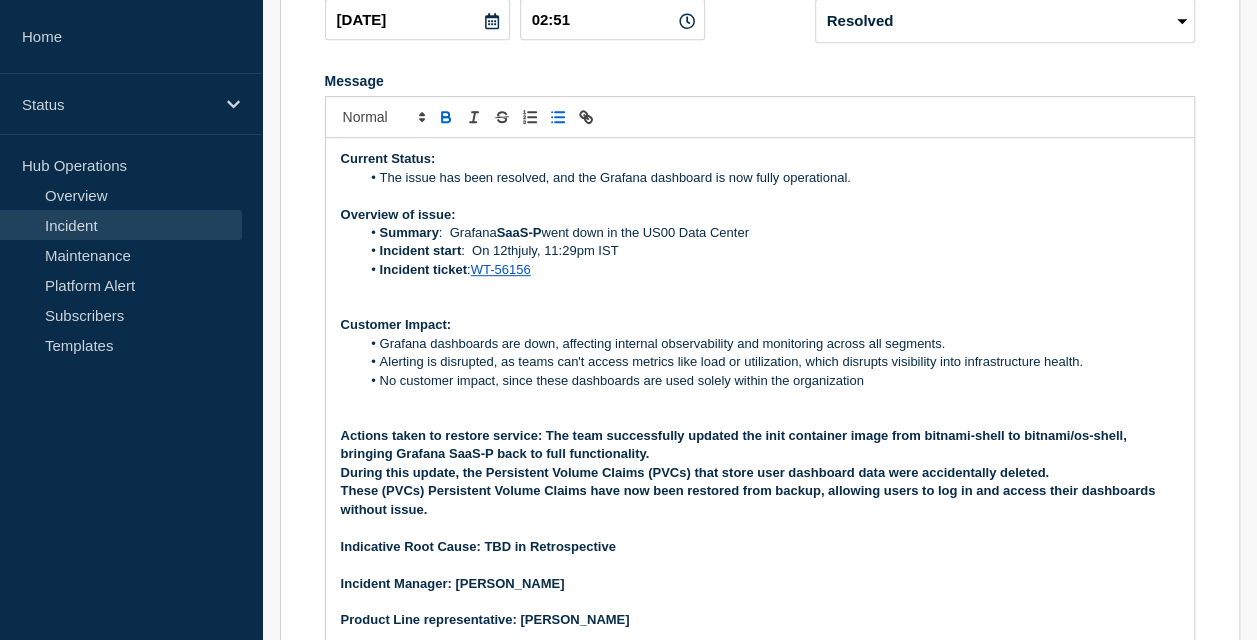 click 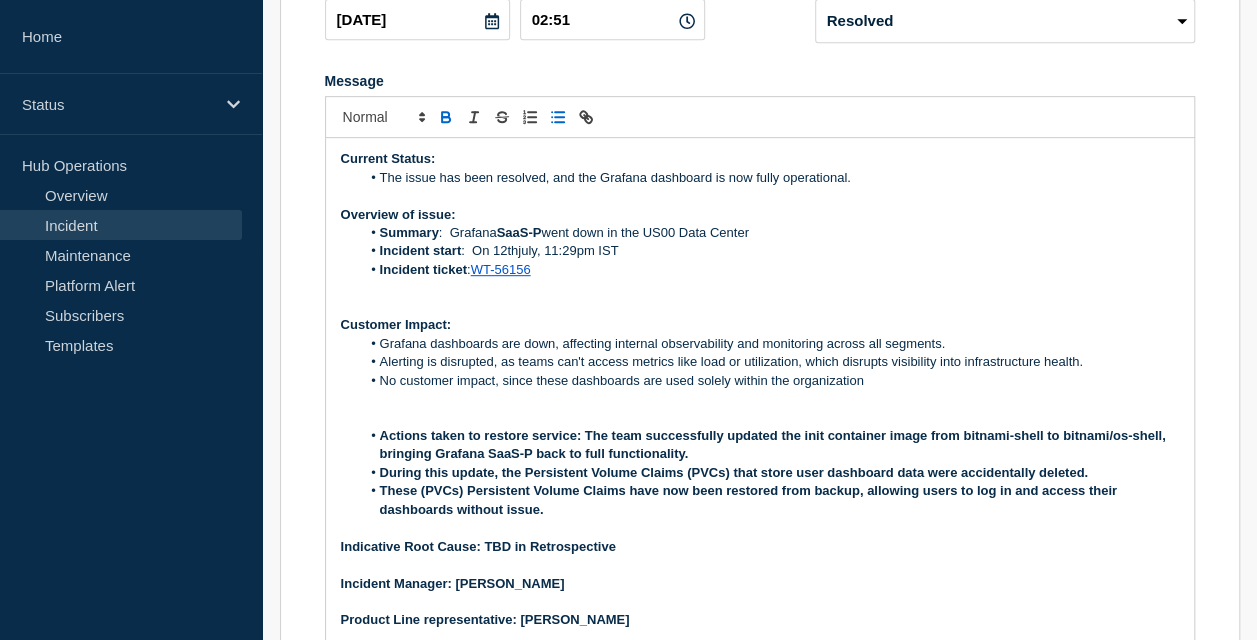 click at bounding box center (760, 399) 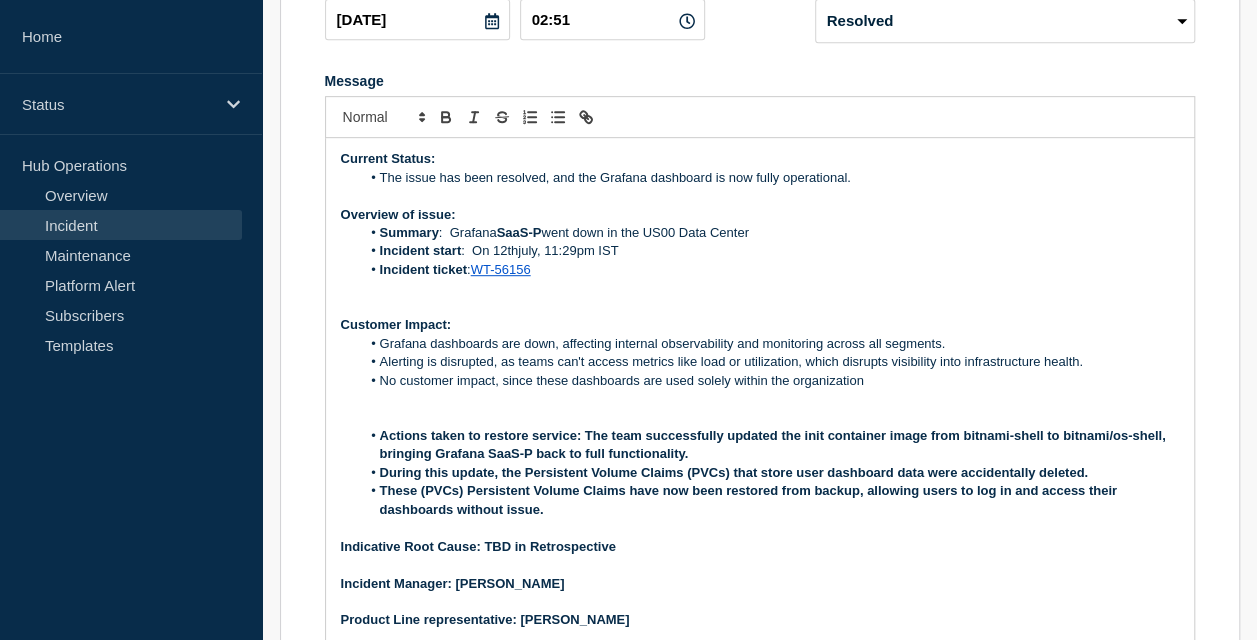 click on "Actions taken to restore service: The team successfully updated the init container image from bitnami-shell to bitnami/os-shell, bringing Grafana SaaS-P back to full functionality." at bounding box center [769, 445] 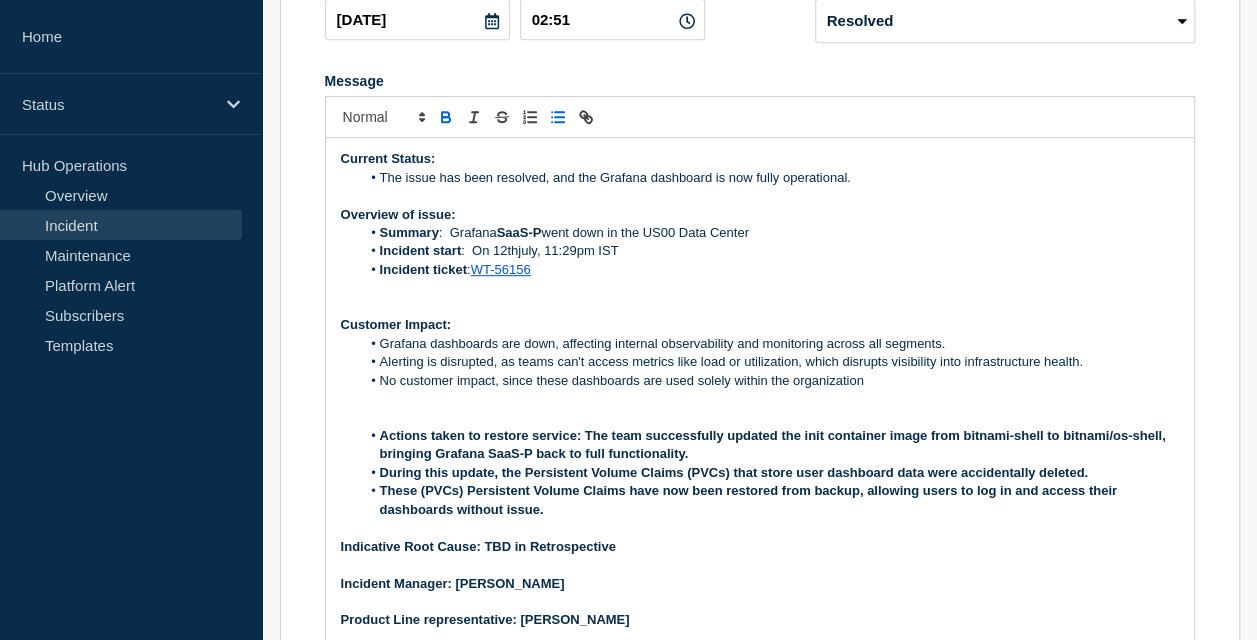 click on "Actions taken to restore service: The team successfully updated the init container image from bitnami-shell to bitnami/os-shell,    bringing Grafana SaaS-P back to full functionality." at bounding box center [769, 445] 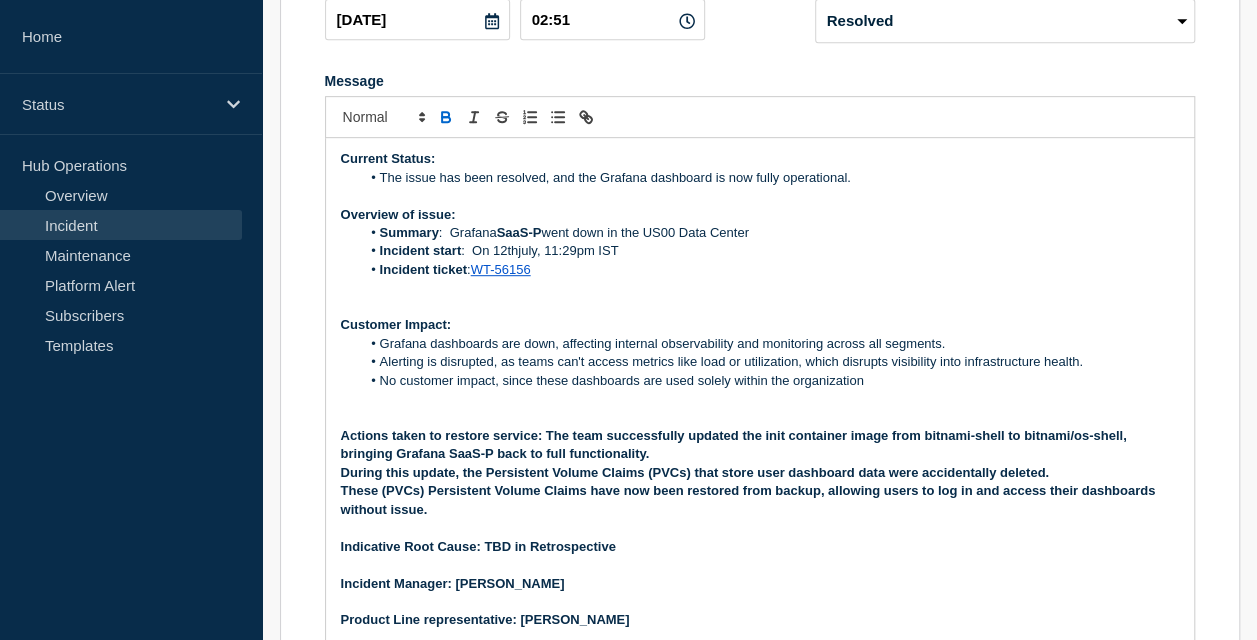 click at bounding box center [760, 418] 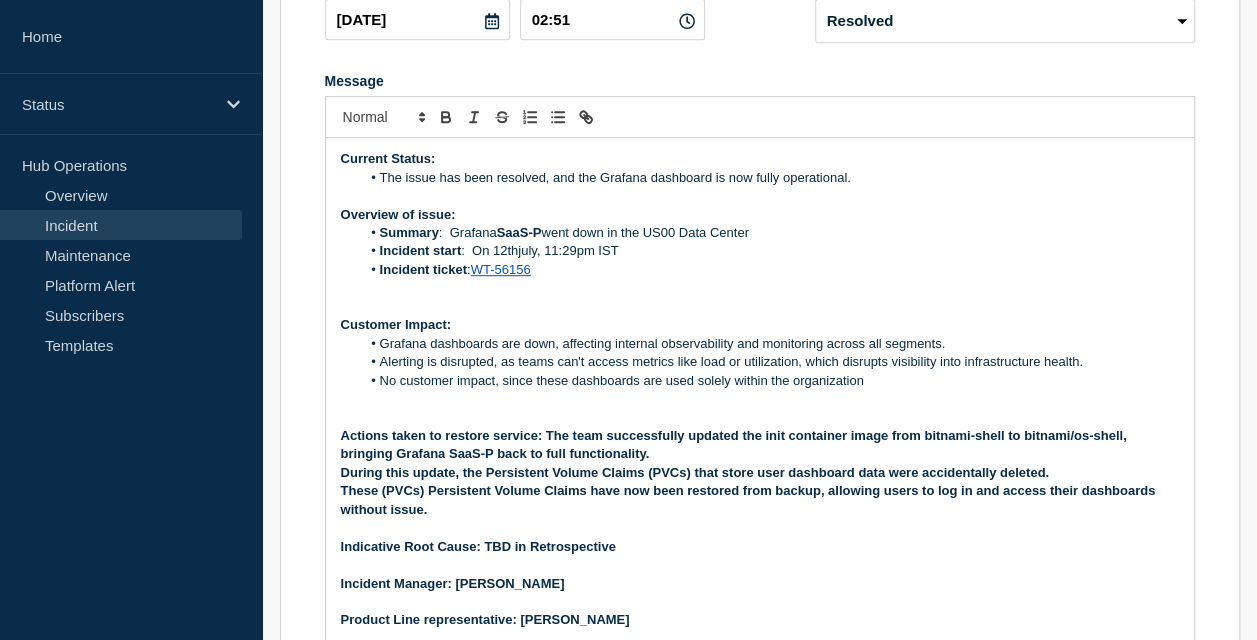 click on "Actions taken to restore service: The team successfully updated the init container image from bitnami-shell to bitnami/os-shell, bringing Grafana SaaS-P back to full functionality." at bounding box center (736, 444) 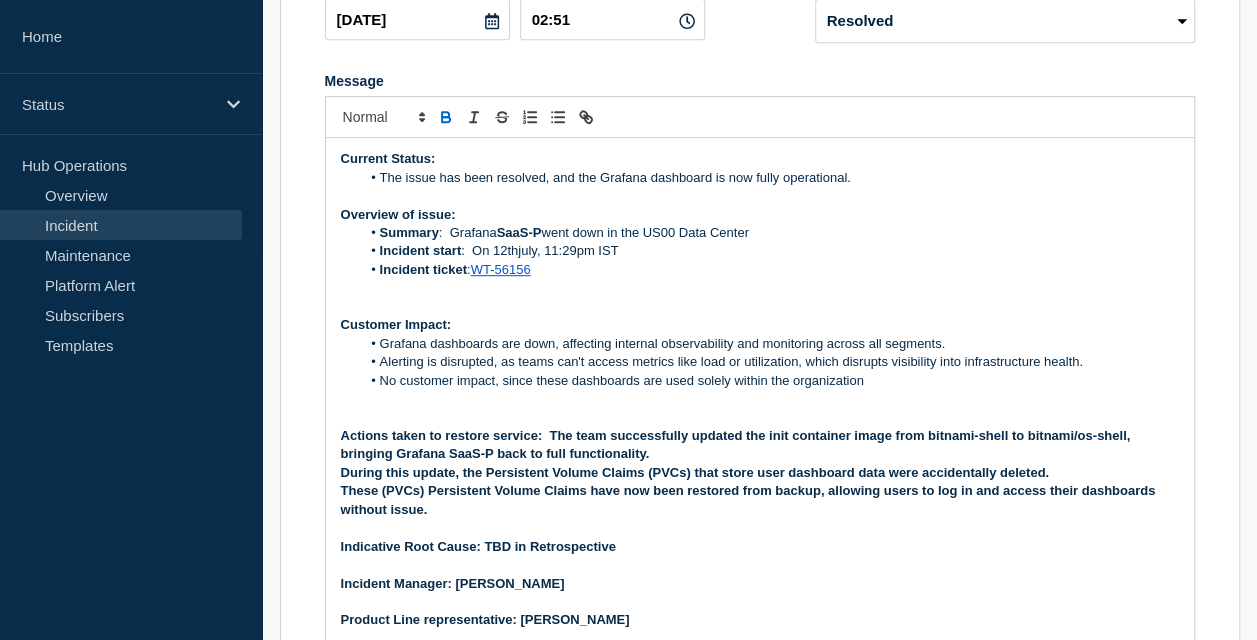 drag, startPoint x: 553, startPoint y: 491, endPoint x: 578, endPoint y: 564, distance: 77.16217 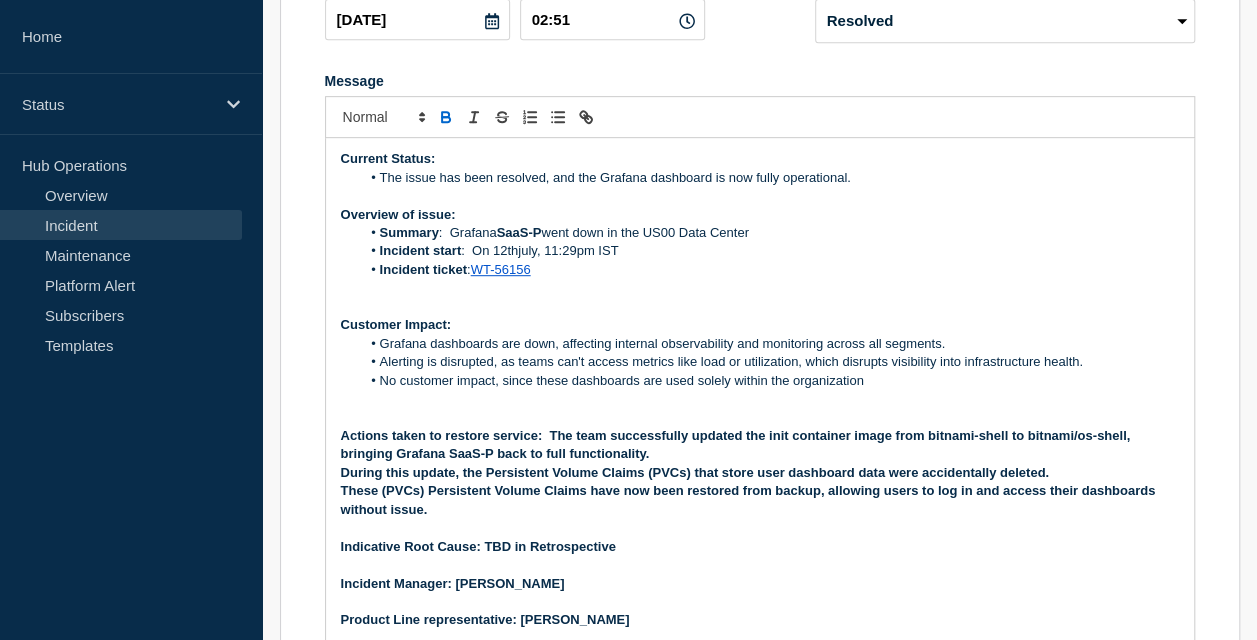 click on "Current Status: The issue has been resolved, and the Grafana dashboard is now fully operational. Overview of issue:  Summary :  Grafana  SaaS-P  went down in the US00 Data Center Incident start :  On 12thjuly, 11:29pm IST Incident ticket :  WT-56156 Customer Impact: Grafana dashboards are down, affecting internal observability and monitoring across all segments. Alerting is disrupted, as teams can't access metrics like load or utilization, which disrupts visibility into infrastructure health. No customer impact, since these dashboards are used solely within the organization Actions taken to restore service:  The team successfully updated the init container image from bitnami-shell to bitnami/os-shell, bringing Grafana SaaS-P back to full functionality.  During this update, the Persistent Volume Claims (PVCs) that store user dashboard data were accidentally deleted.  These (PVCs) Persistent Volume Claims have now been restored from backup, allowing users to log in and access their dashboards without issue." at bounding box center (760, 400) 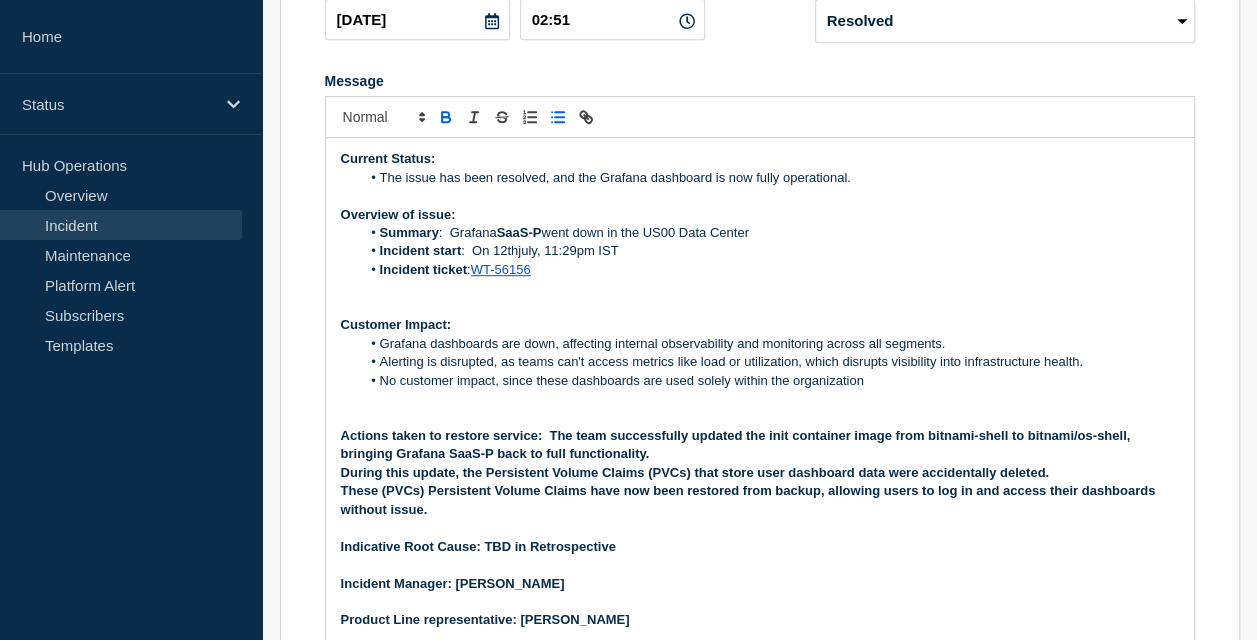 click 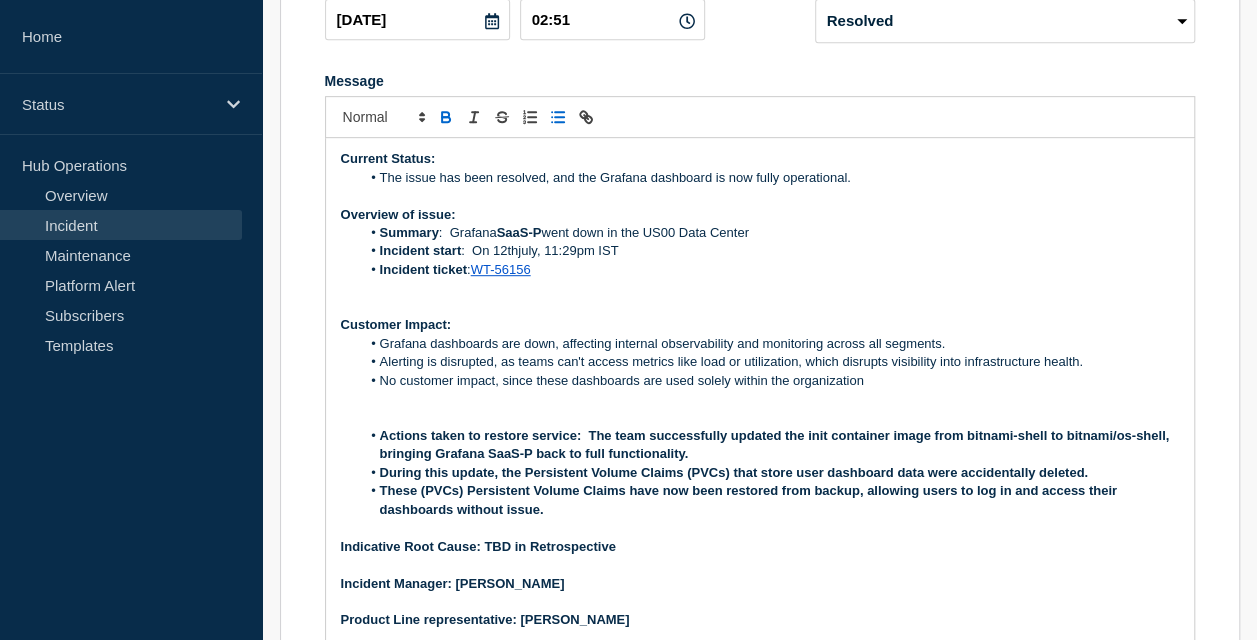 click at bounding box center (760, 399) 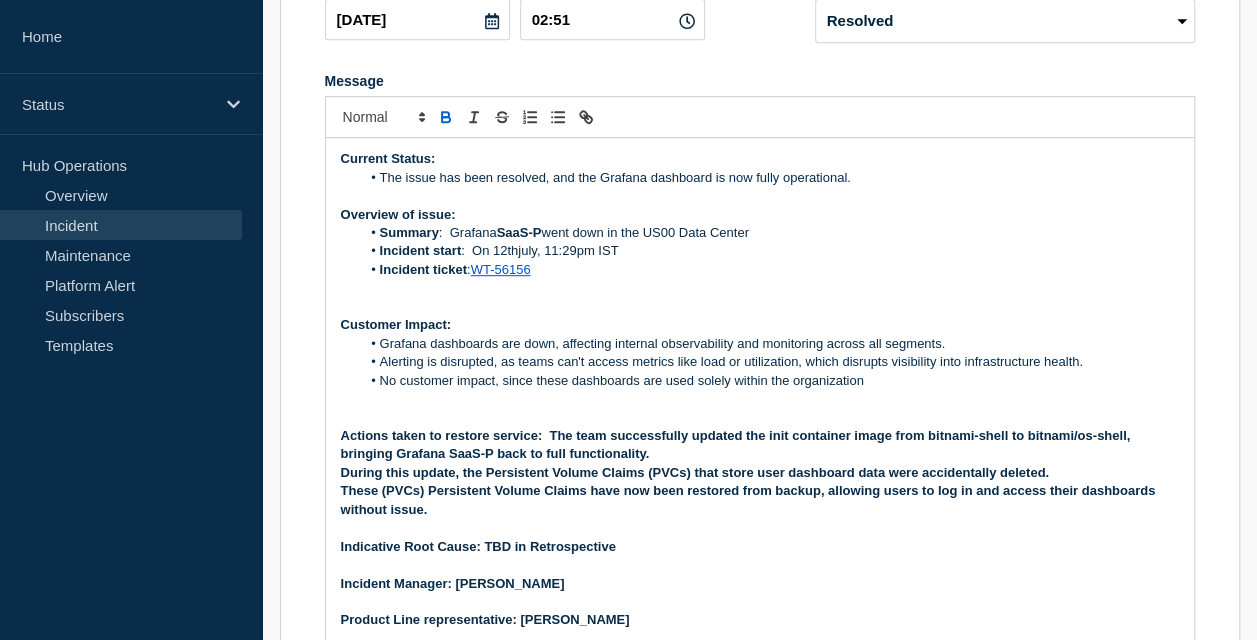 click on "Actions taken to restore service:  The team successfully updated the init container image from bitnami-shell to bitnami/os-shell, bringing Grafana SaaS-P back to full functionality." at bounding box center (737, 444) 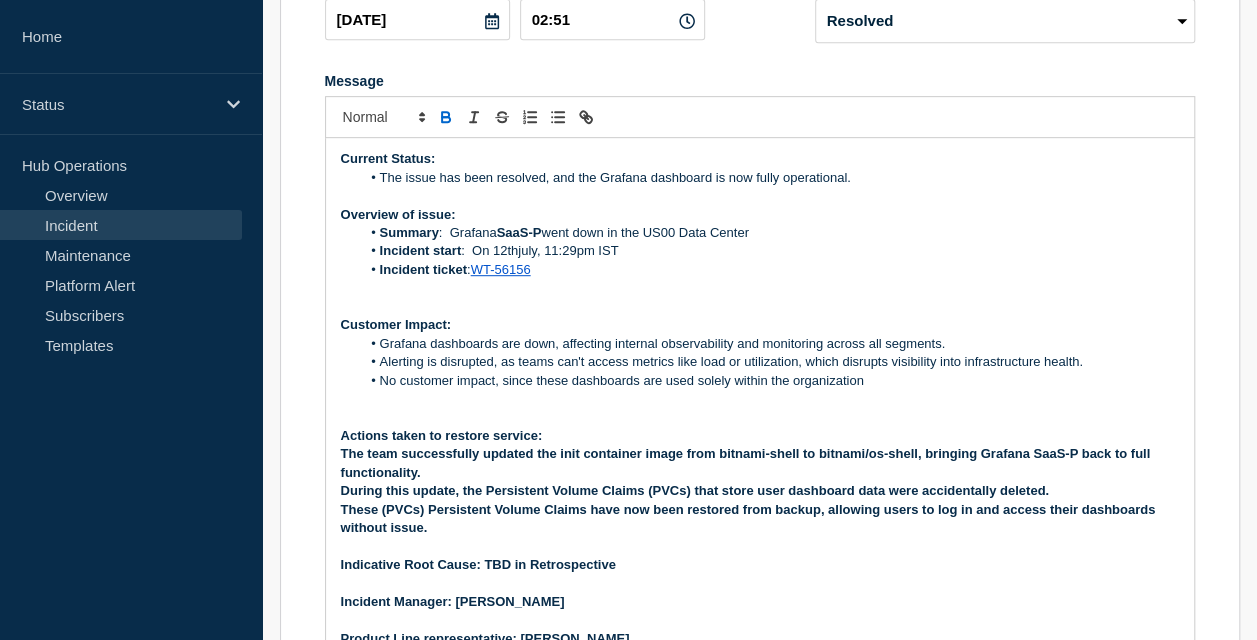 drag, startPoint x: 340, startPoint y: 508, endPoint x: 455, endPoint y: 592, distance: 142.41138 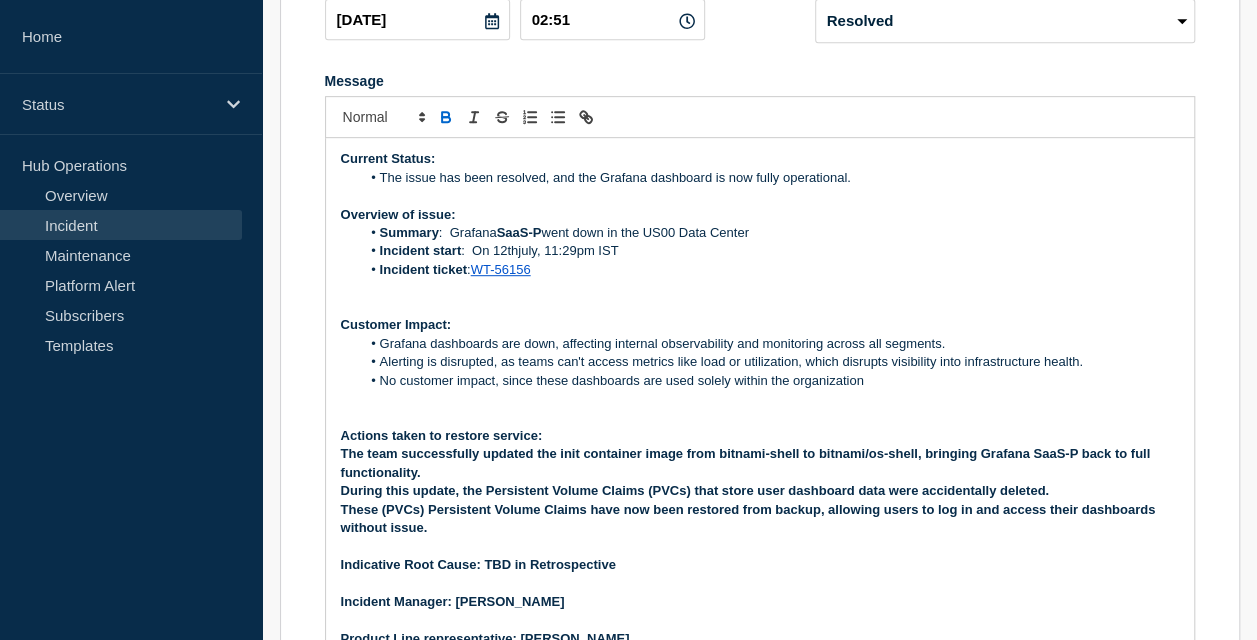 click on "Current Status: The issue has been resolved, and the Grafana dashboard is now fully operational. Overview of issue:  Summary :  Grafana  SaaS-P  went down in the US00 Data Center Incident start :  On 12thjuly, 11:29pm IST Incident ticket :  WT-56156 Customer Impact: Grafana dashboards are down, affecting internal observability and monitoring across all segments. Alerting is disrupted, as teams can't access metrics like load or utilization, which disrupts visibility into infrastructure health. No customer impact, since these dashboards are used solely within the organization Actions taken to restore service:   The team successfully updated the init container image from bitnami-shell to bitnami/os-shell, bringing Grafana SaaS-P back to full functionality.  During this update, the Persistent Volume Claims (PVCs) that store user dashboard data were accidentally deleted.  These (PVCs) Persistent Volume Claims have now been restored from backup, allowing users to log in and access their dashboards without issue." at bounding box center [760, 400] 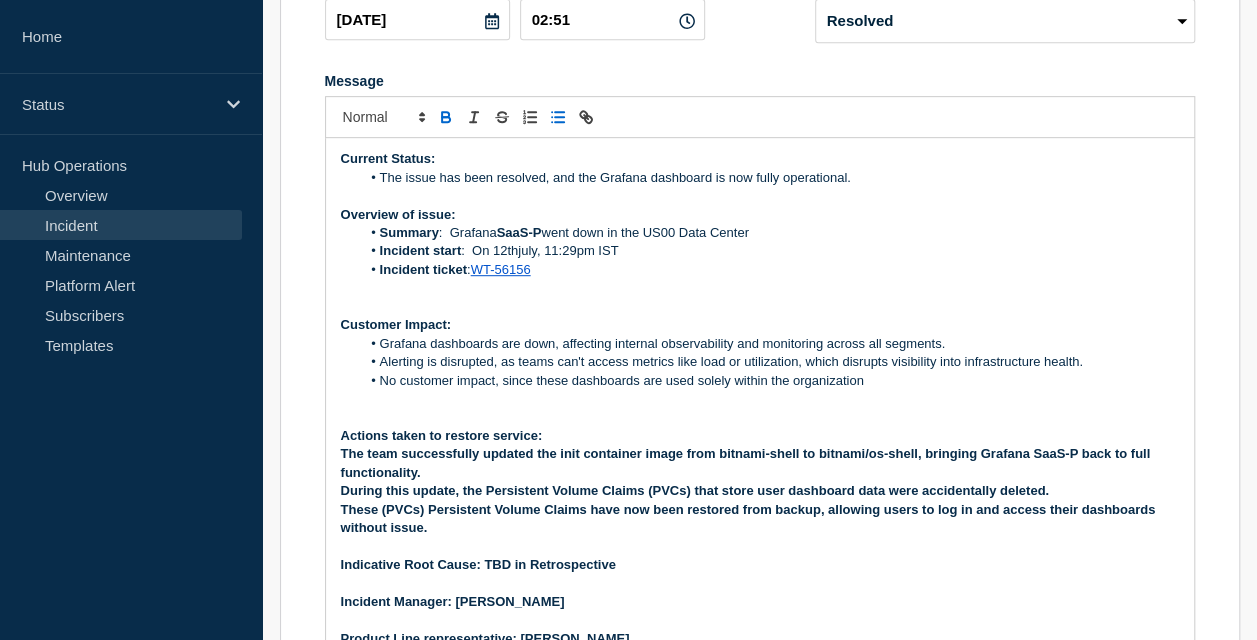 click 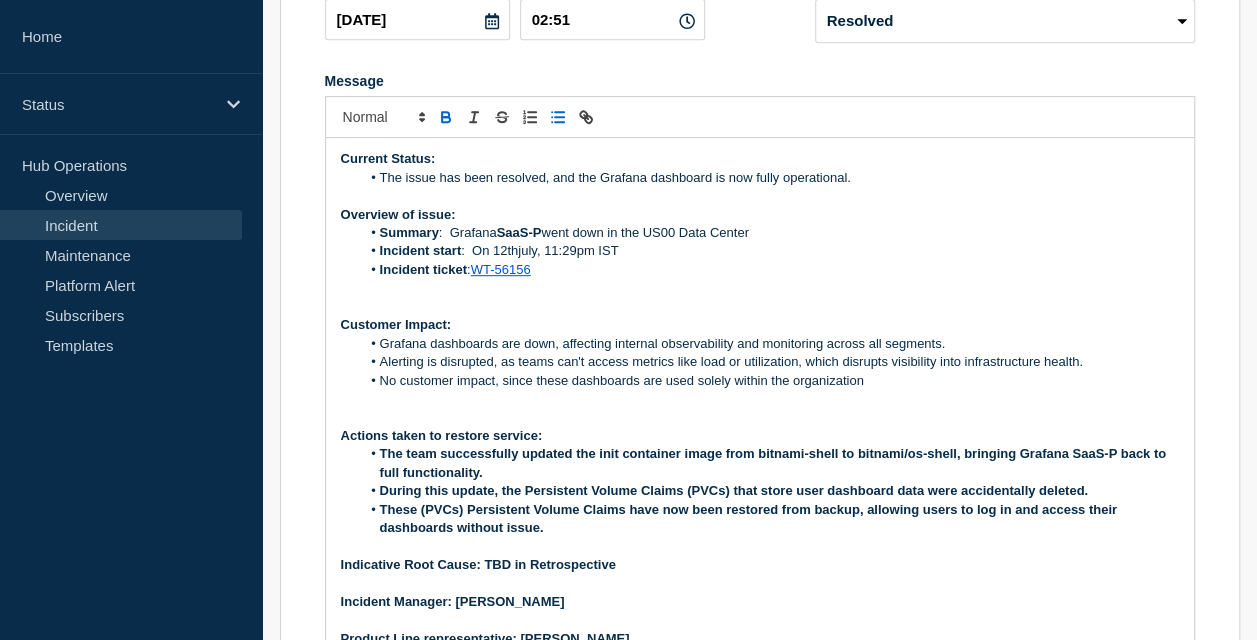 click at bounding box center (760, 418) 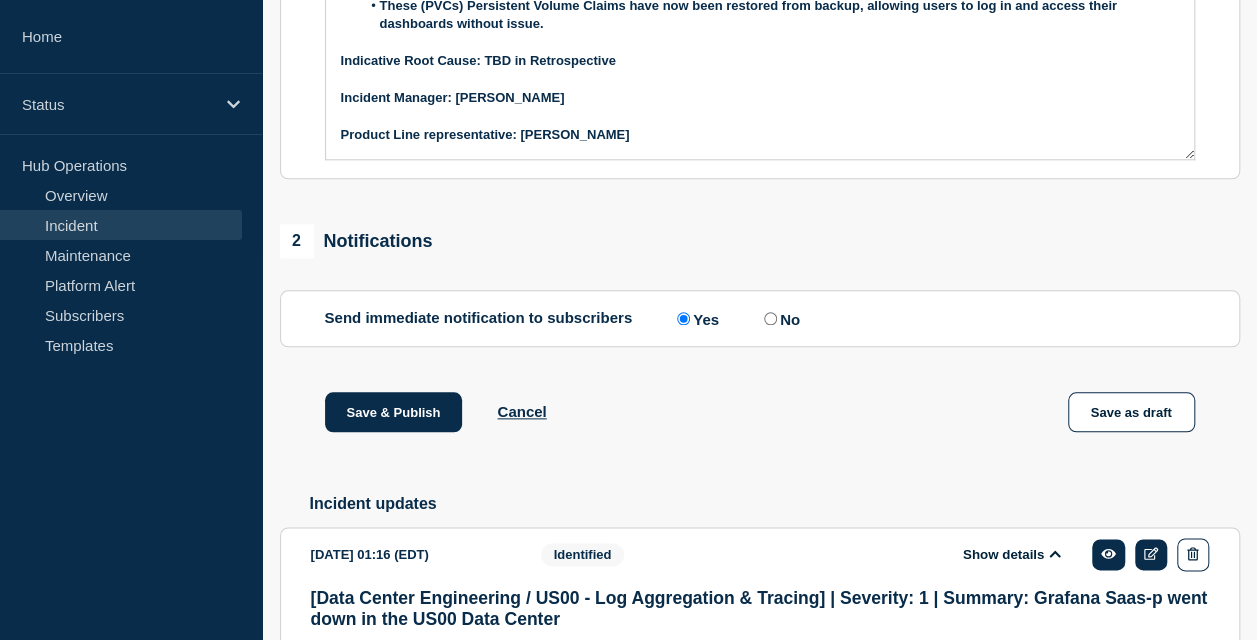 scroll, scrollTop: 966, scrollLeft: 0, axis: vertical 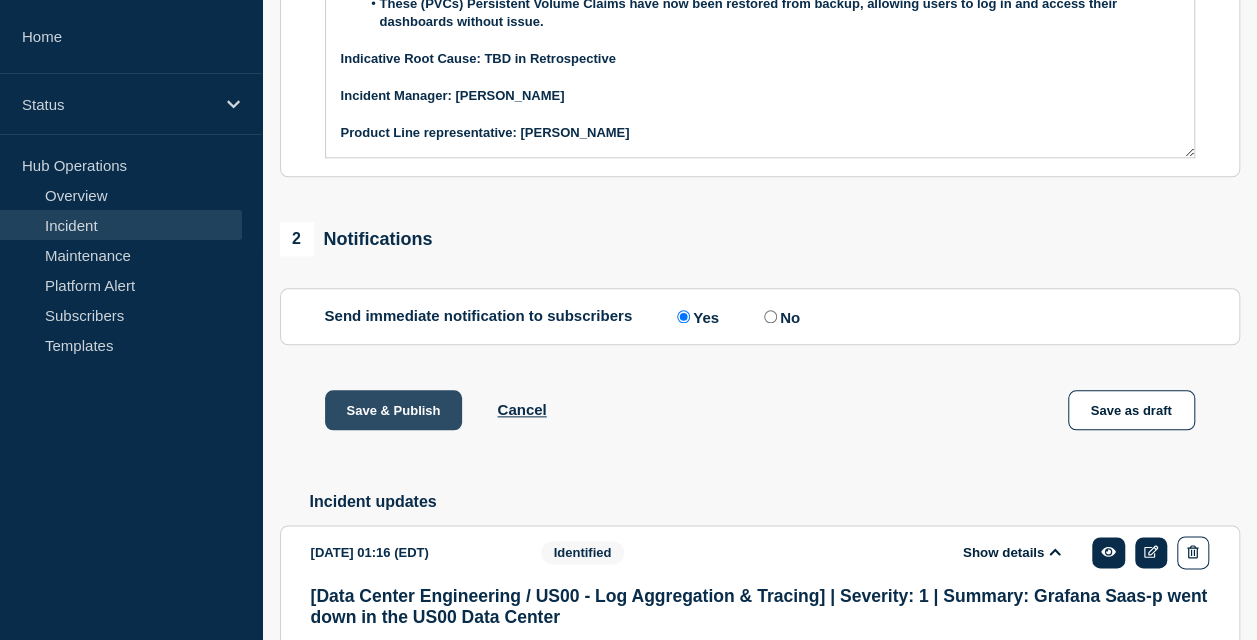 click on "Save & Publish" at bounding box center [394, 410] 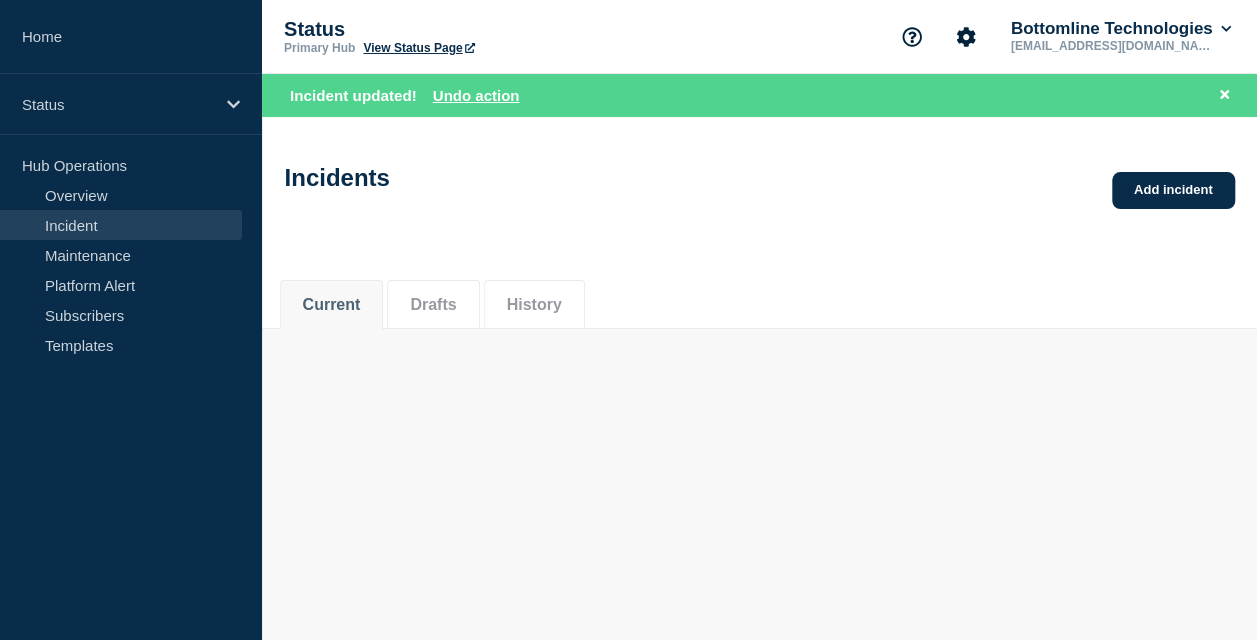 scroll, scrollTop: 0, scrollLeft: 0, axis: both 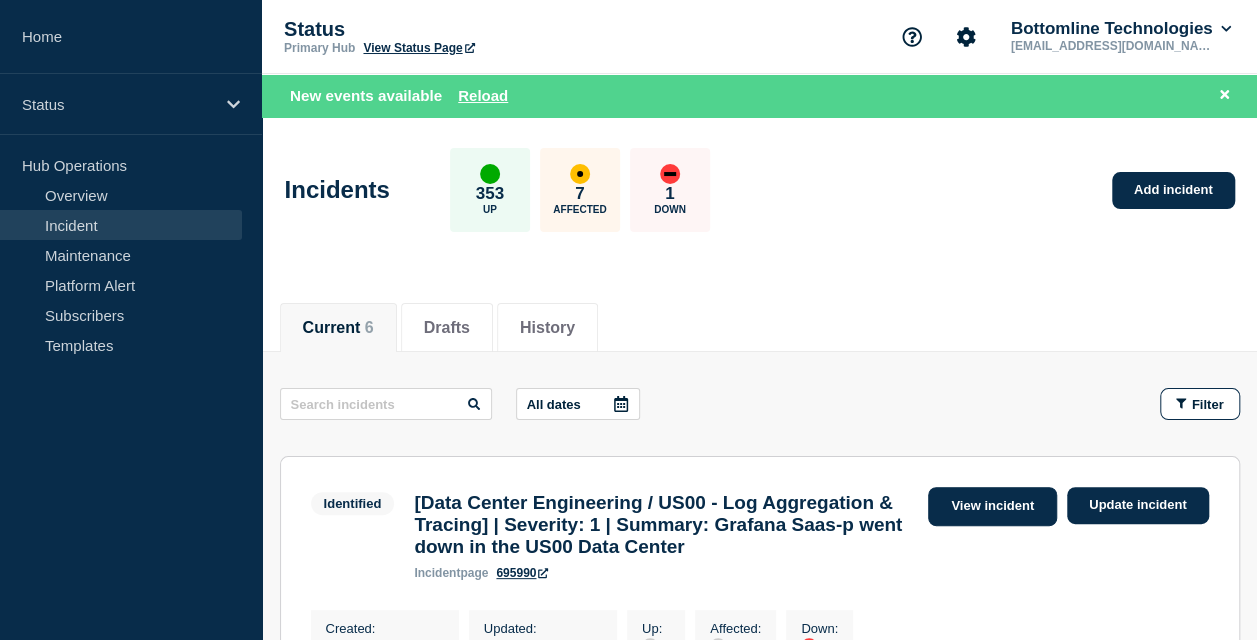 click on "View incident" at bounding box center [992, 506] 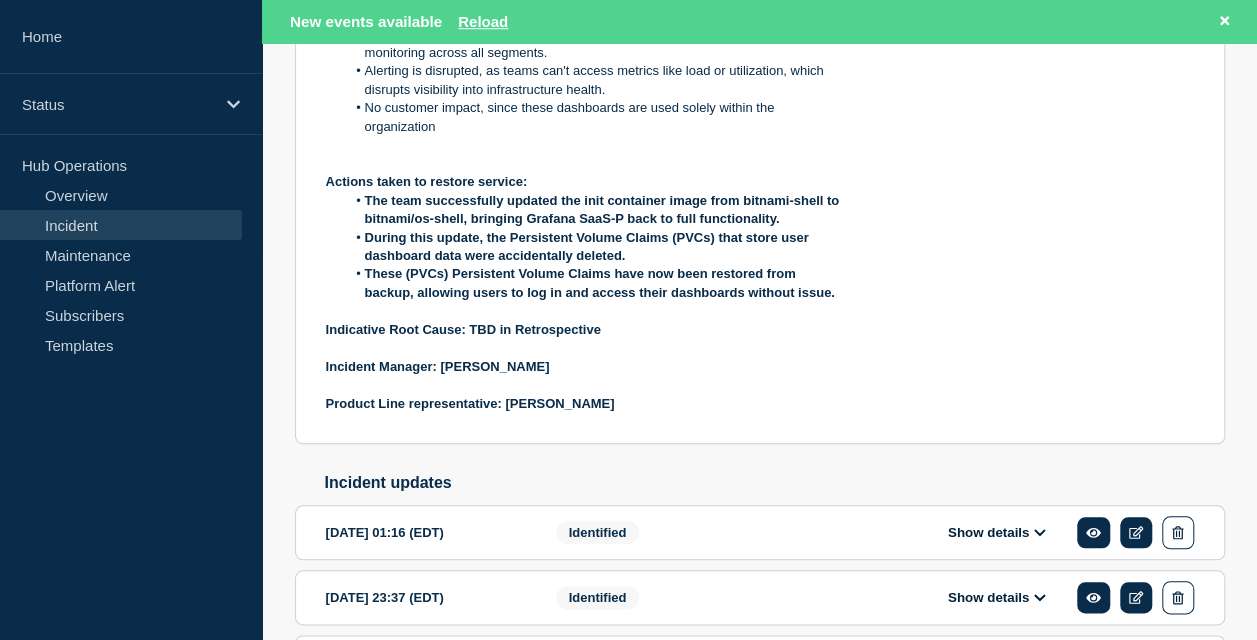 scroll, scrollTop: 0, scrollLeft: 0, axis: both 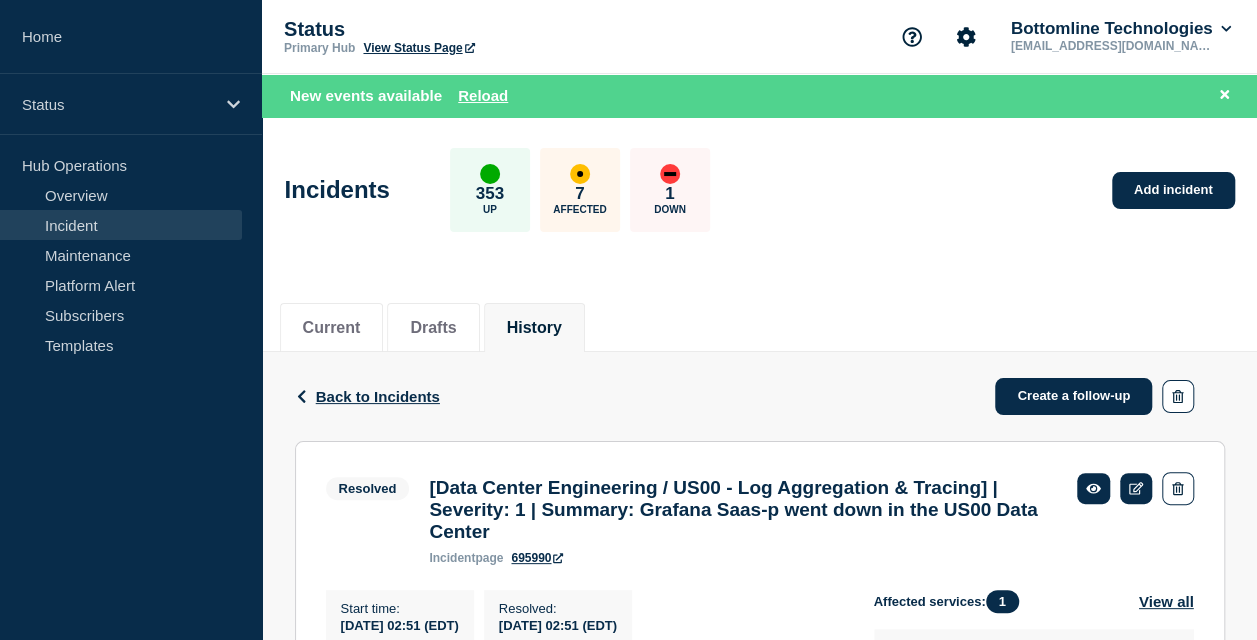 click on "Down" at bounding box center (670, 209) 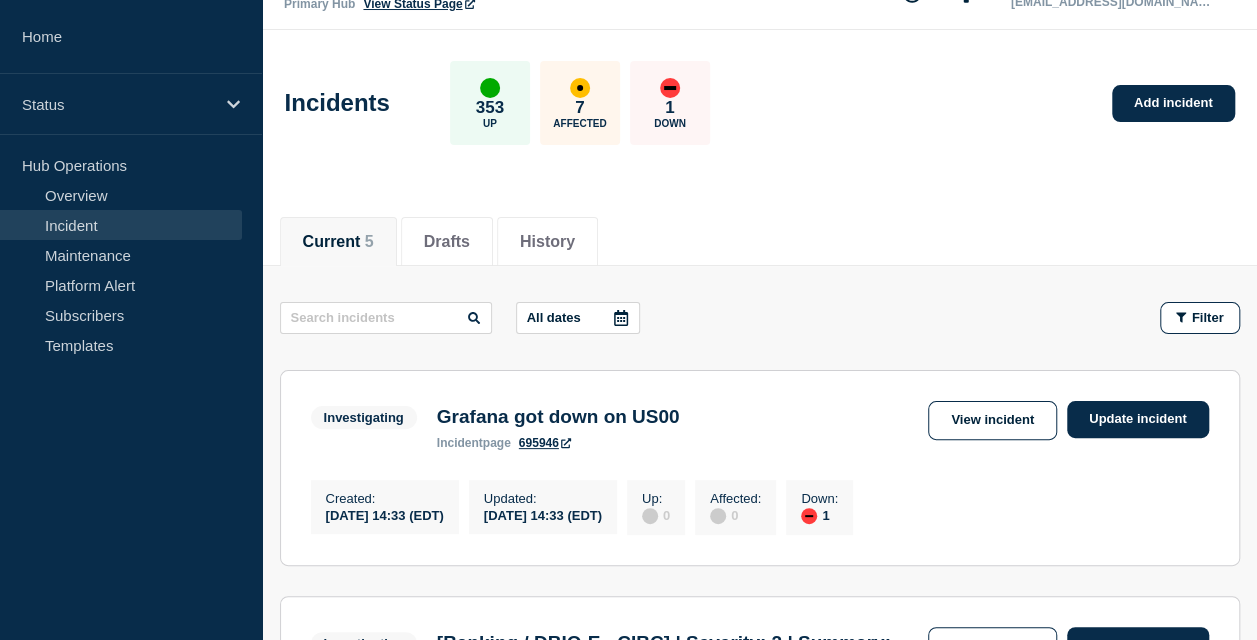 scroll, scrollTop: 0, scrollLeft: 0, axis: both 